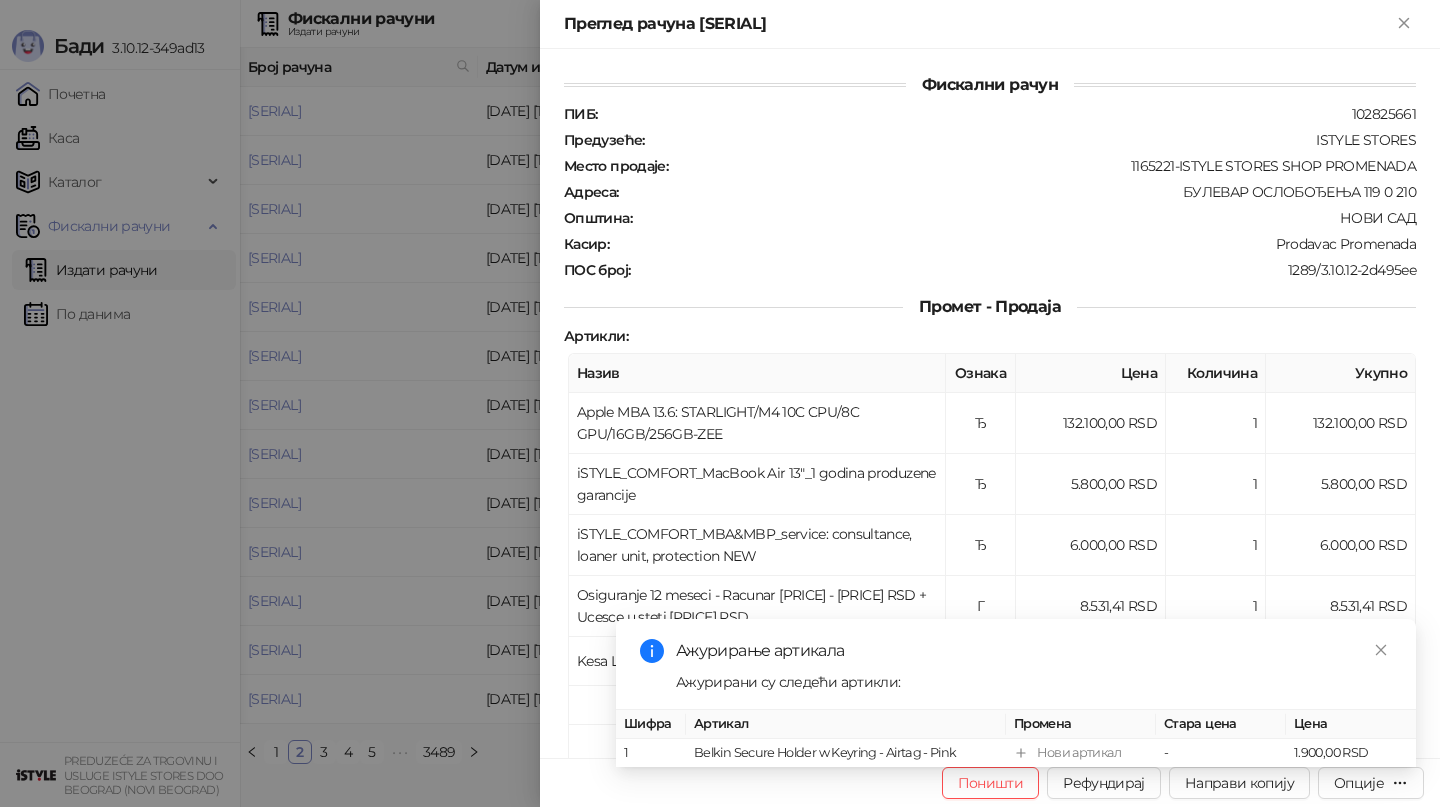 scroll, scrollTop: 0, scrollLeft: 0, axis: both 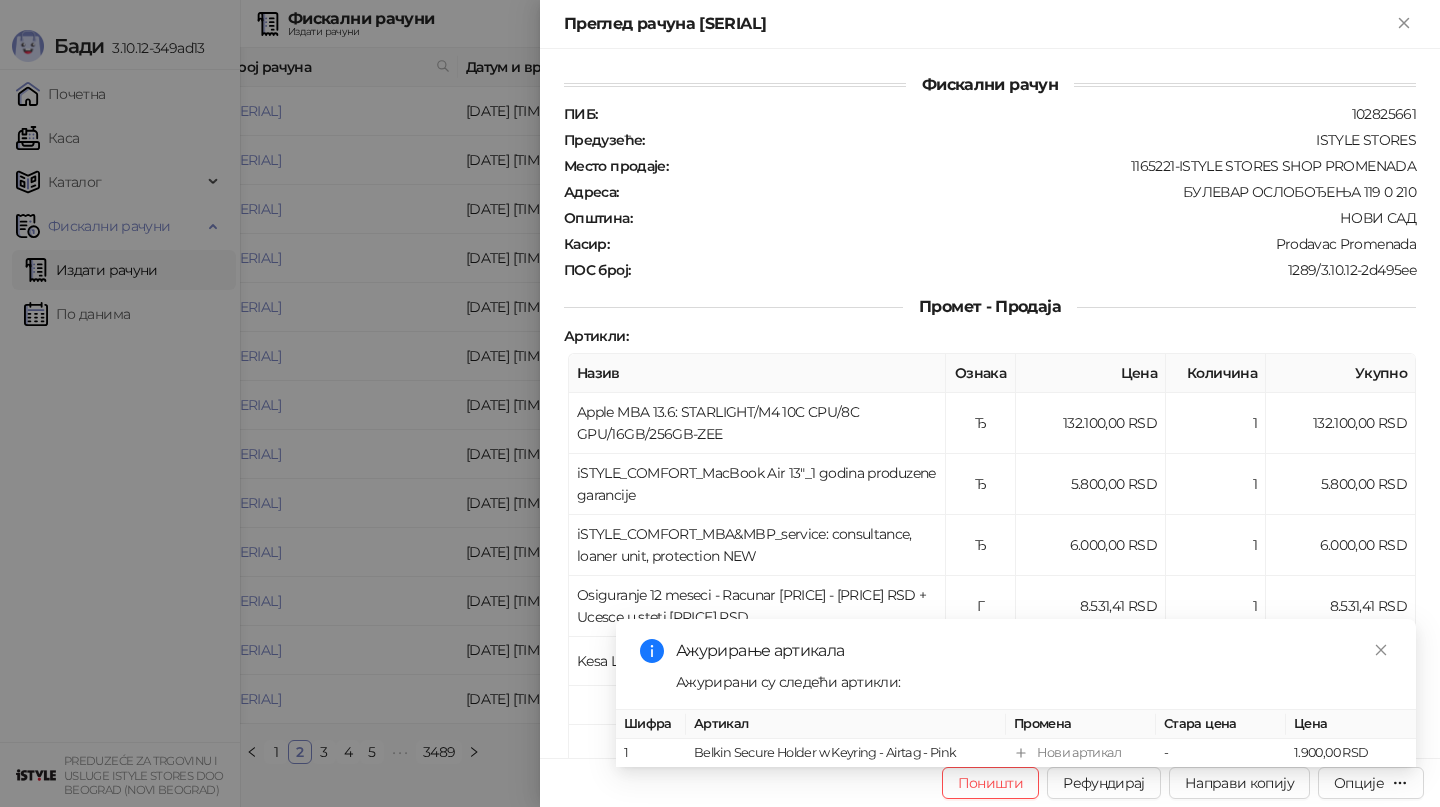click at bounding box center [720, 403] 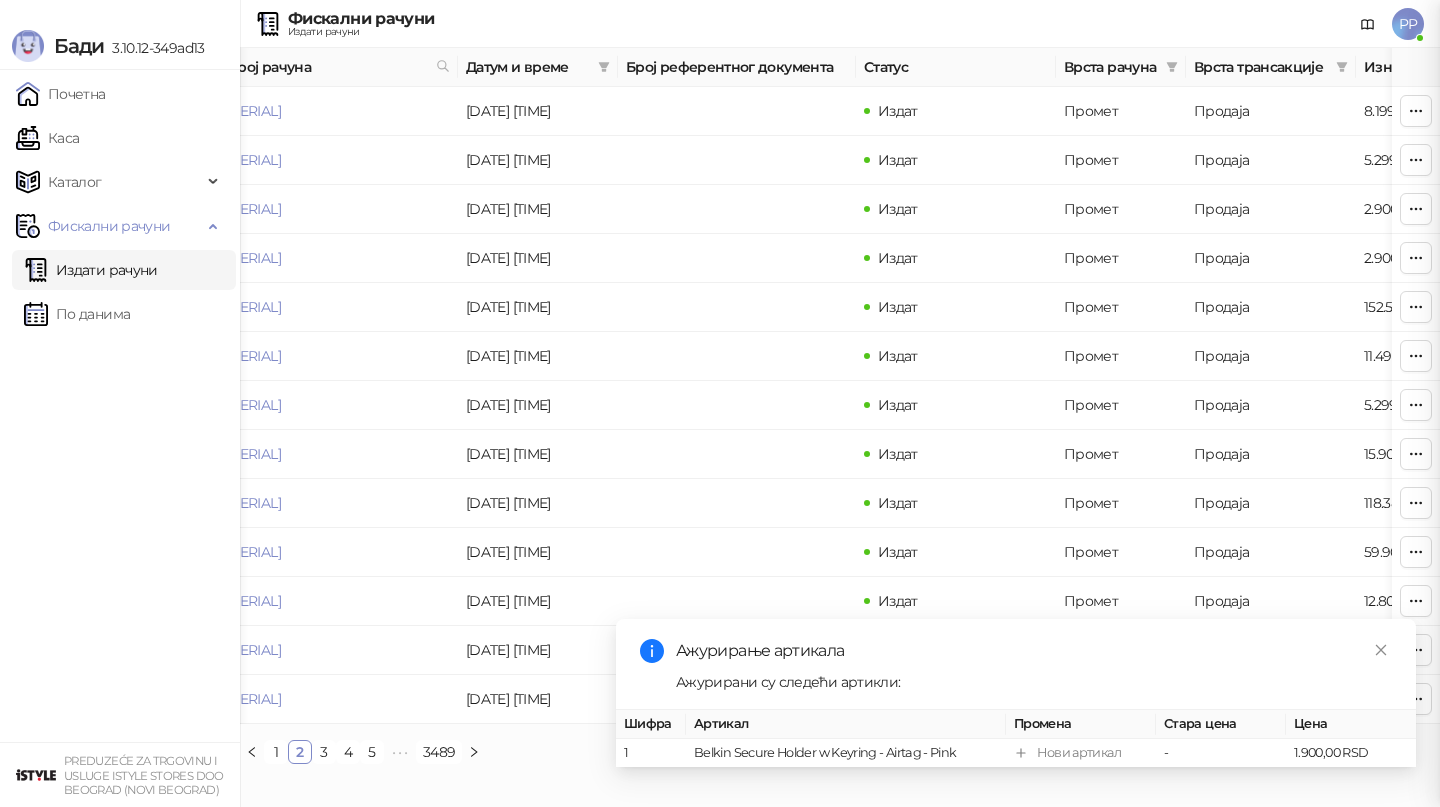 click at bounding box center [720, 403] 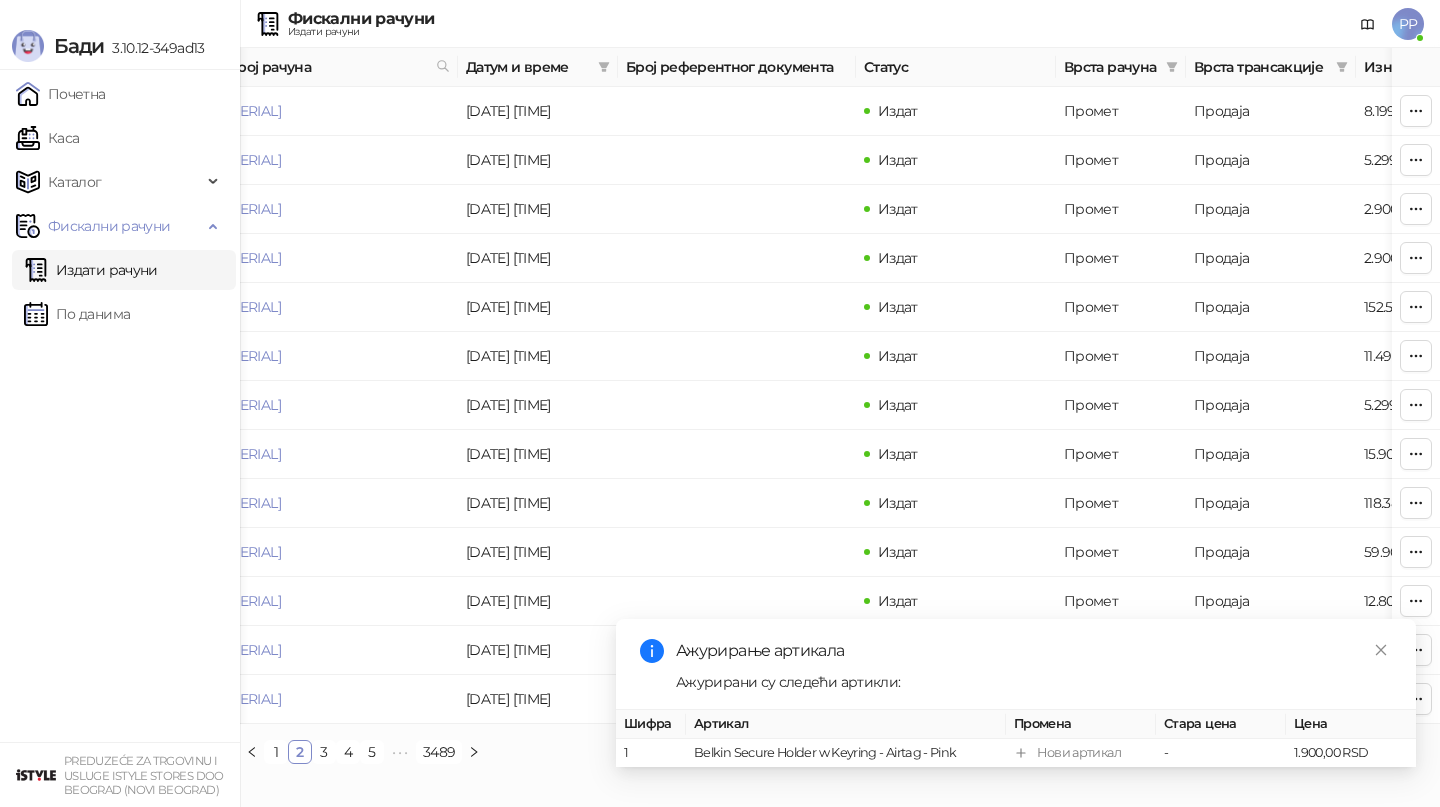 click on "Каса" at bounding box center (47, 138) 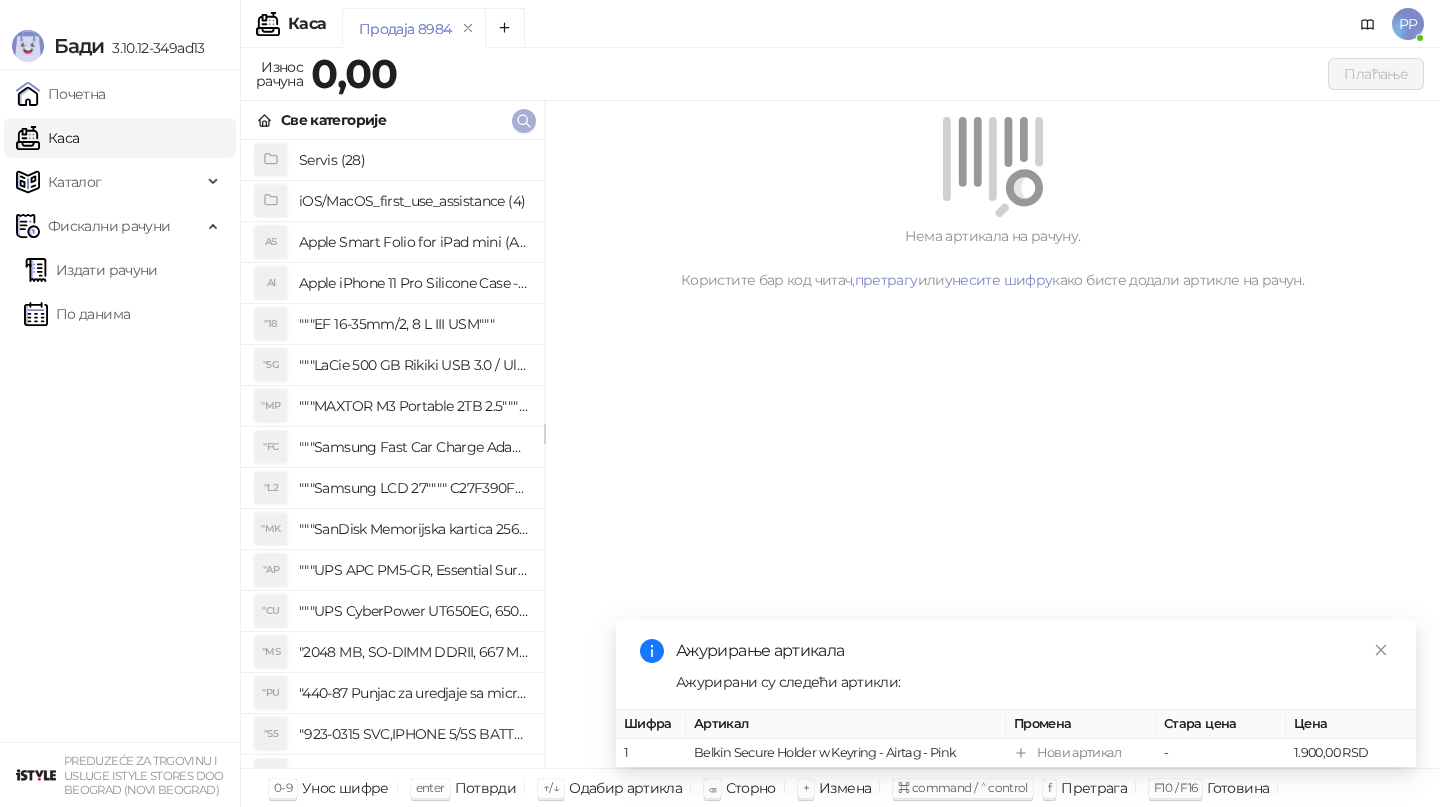 click 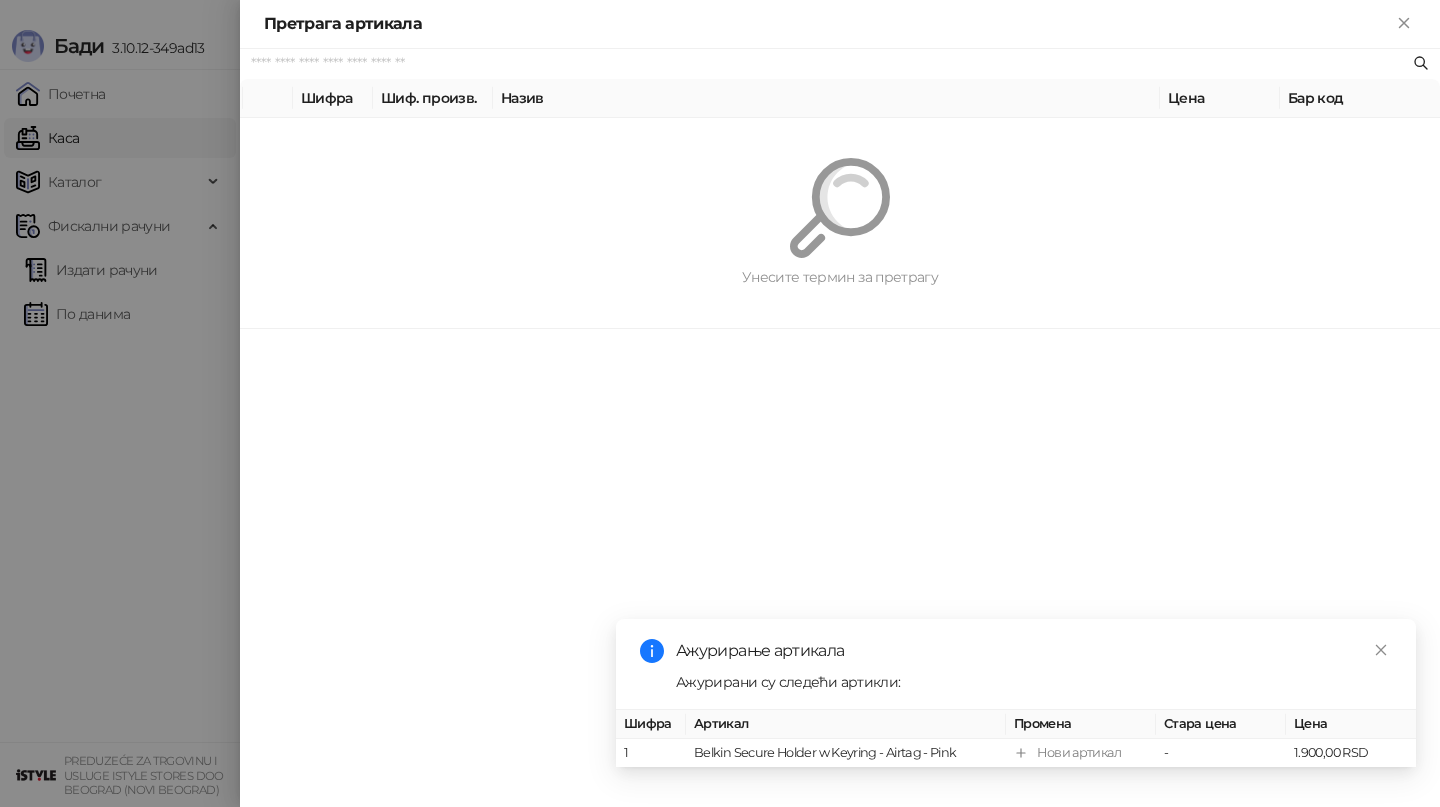 paste on "*********" 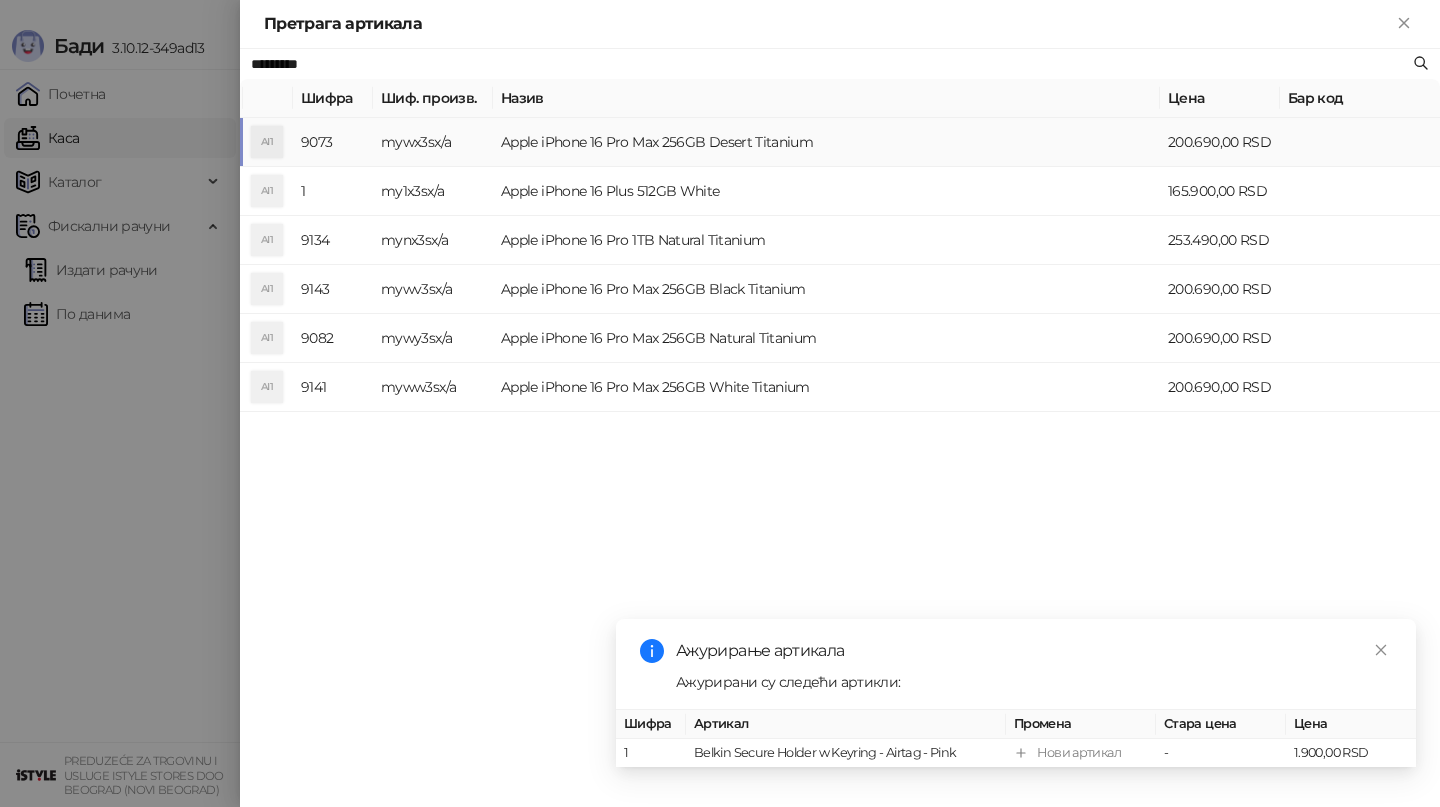 type on "*********" 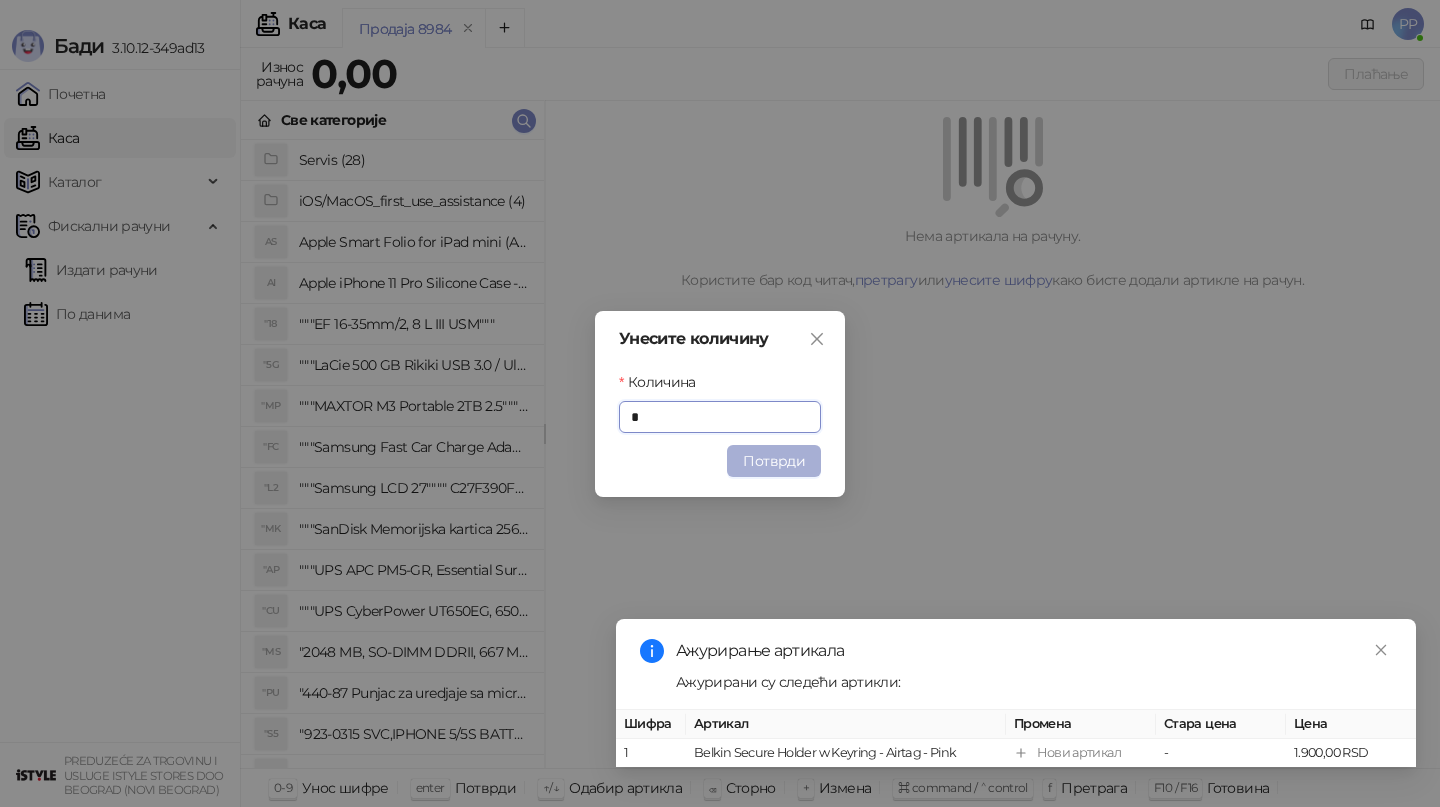 click on "Потврди" at bounding box center (774, 461) 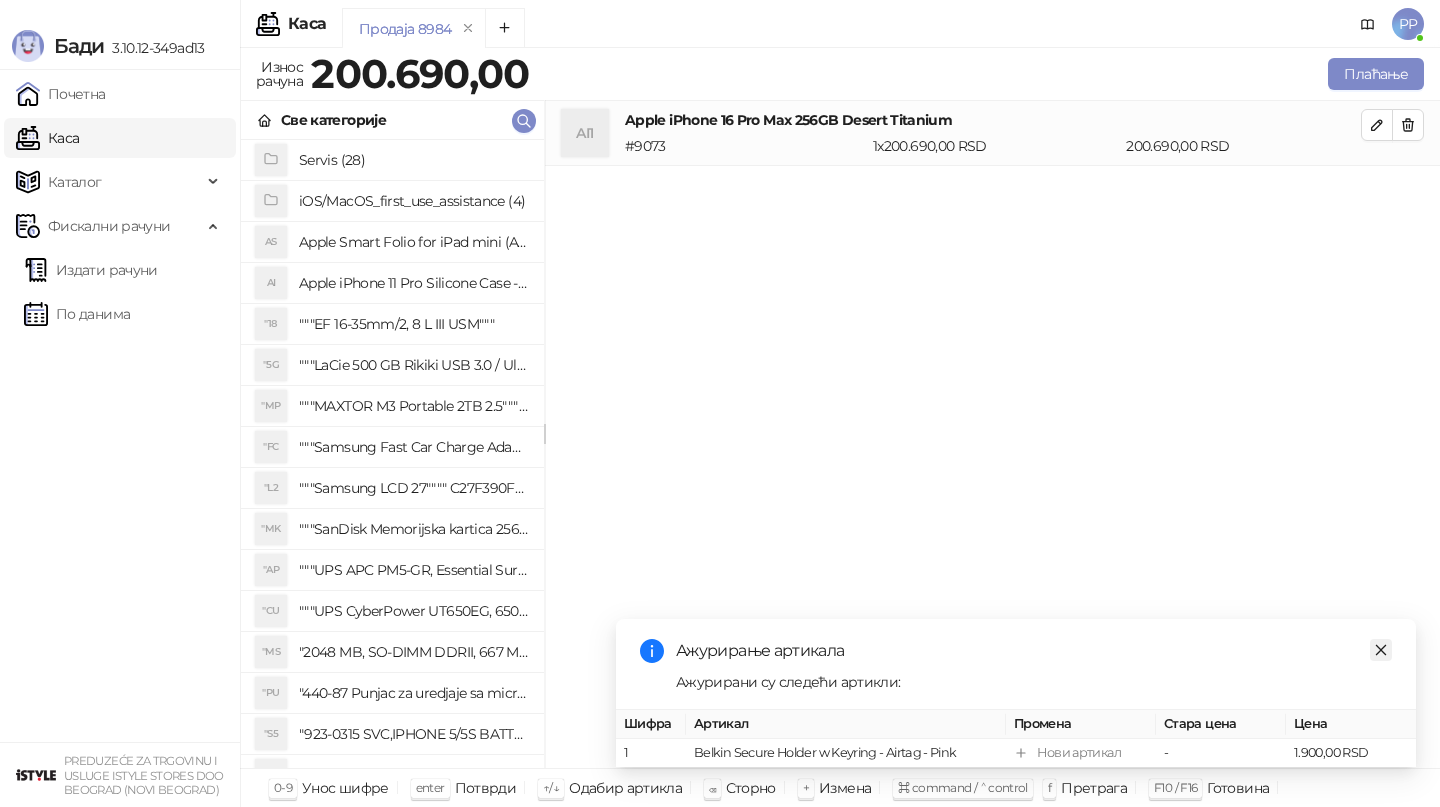 click 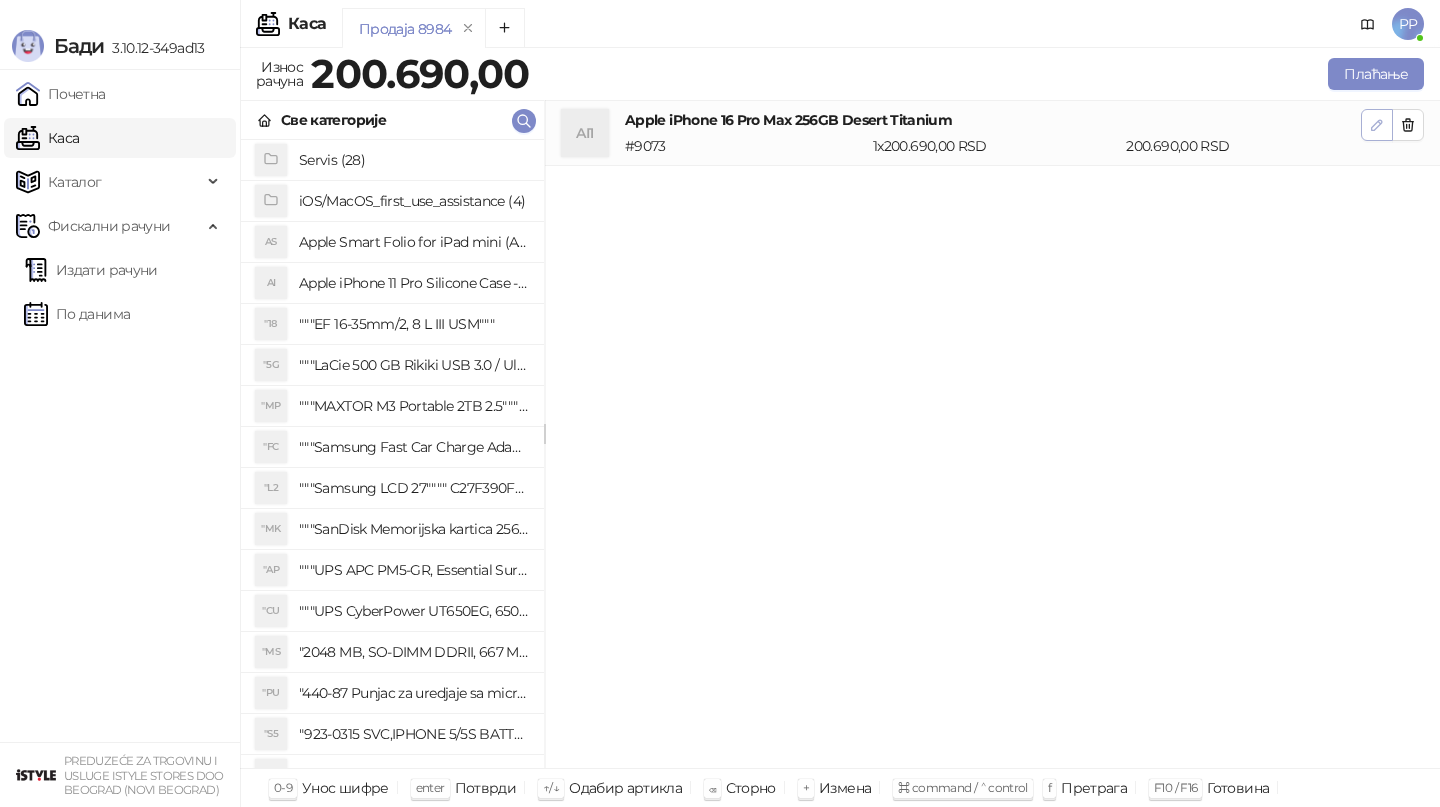 click 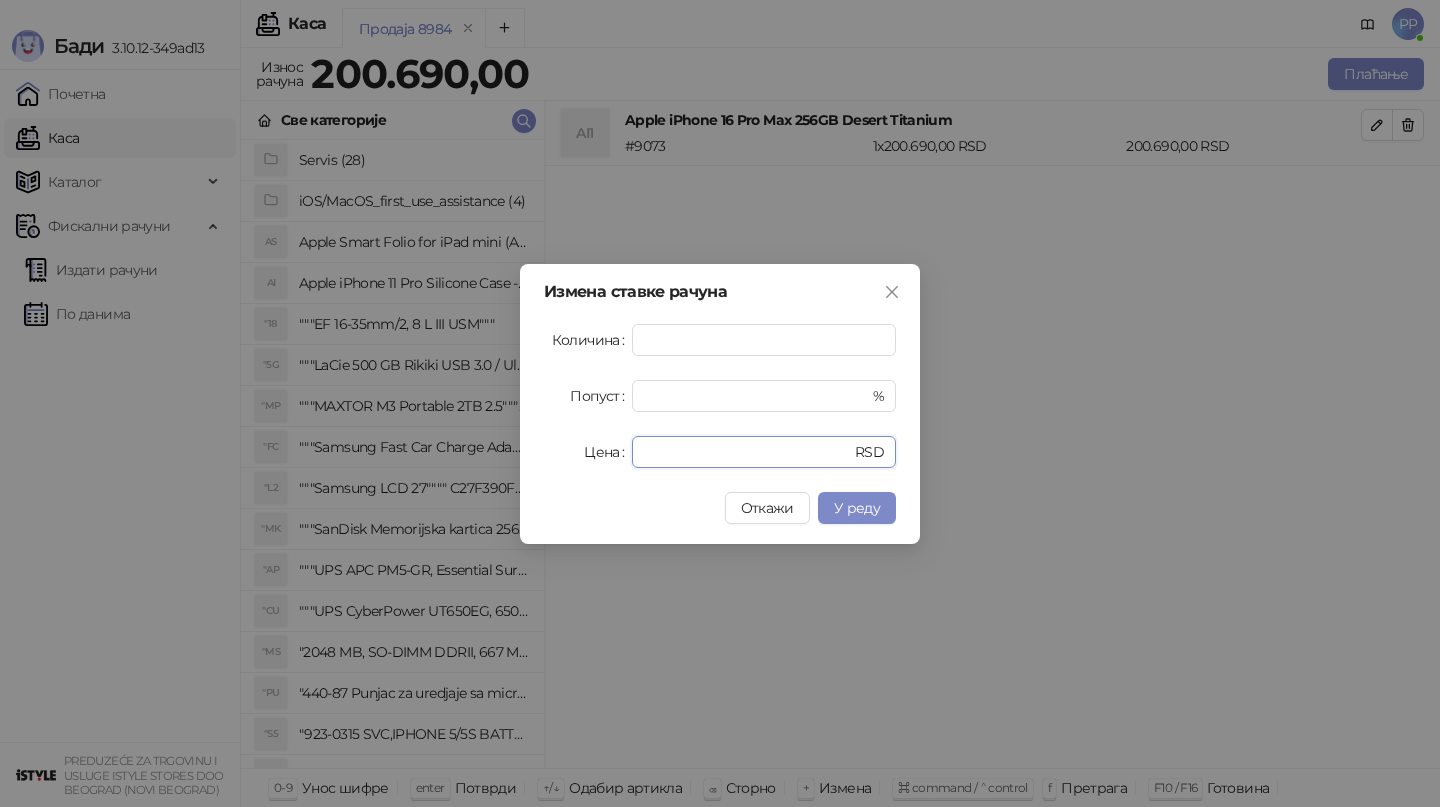 drag, startPoint x: 704, startPoint y: 449, endPoint x: 535, endPoint y: 421, distance: 171.30382 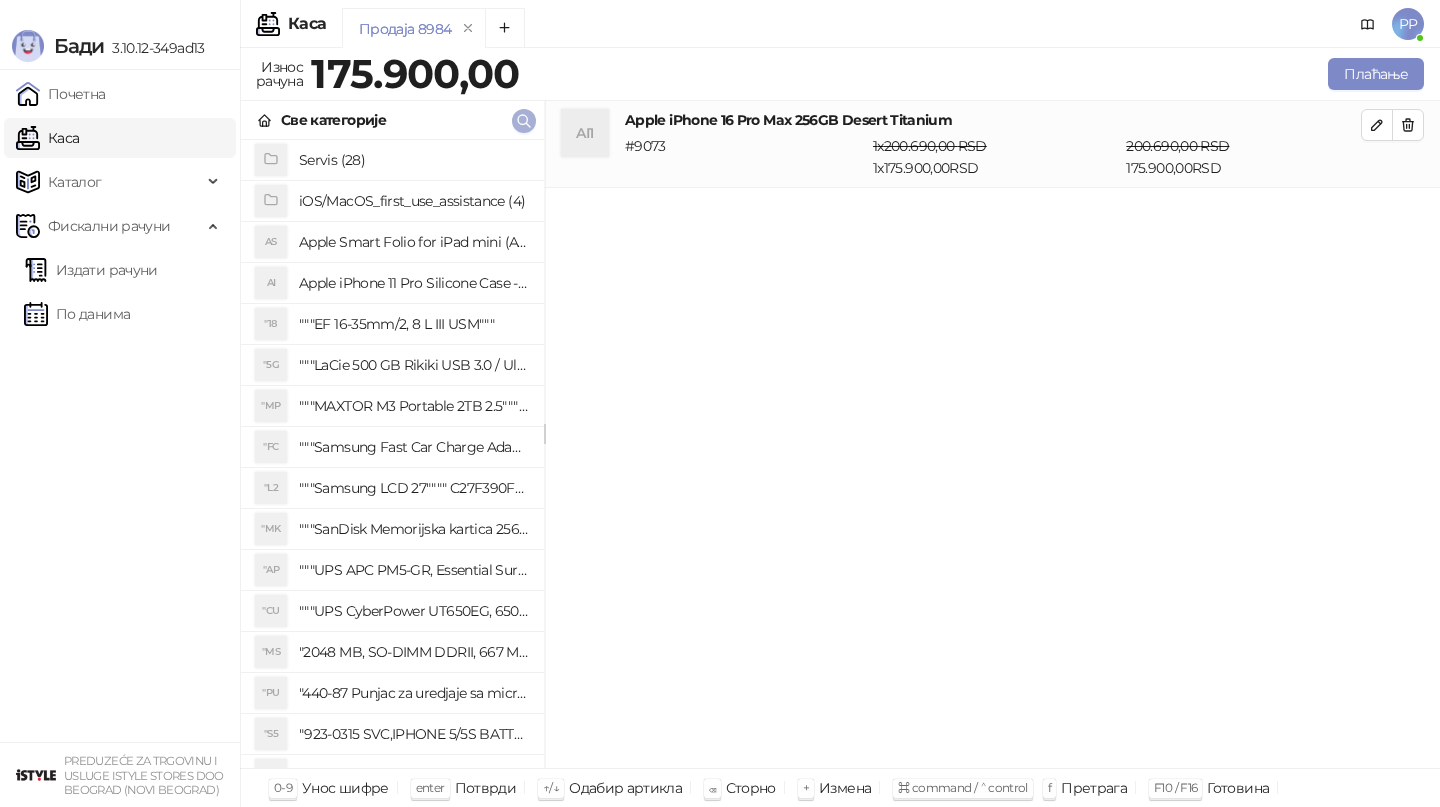 click 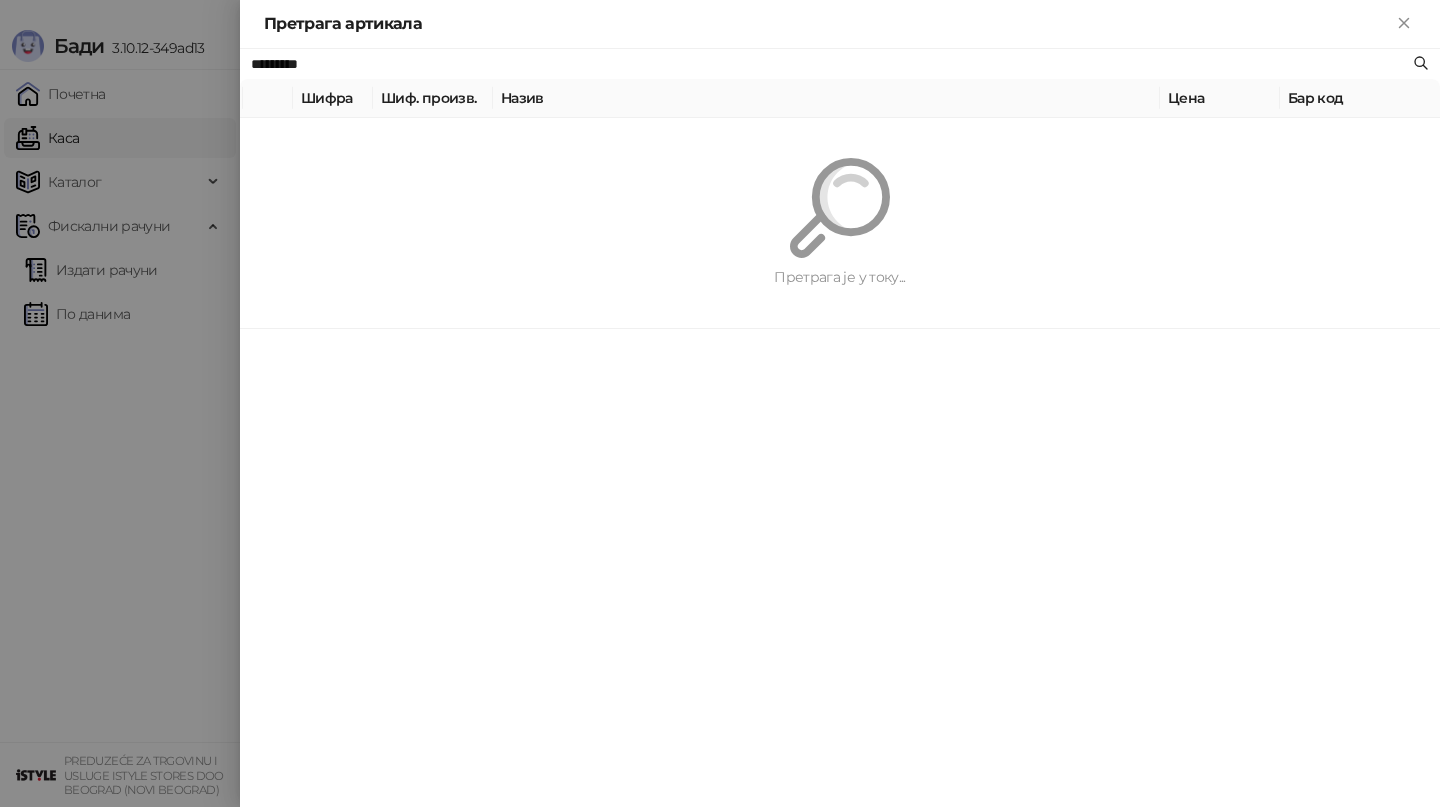 paste on "**********" 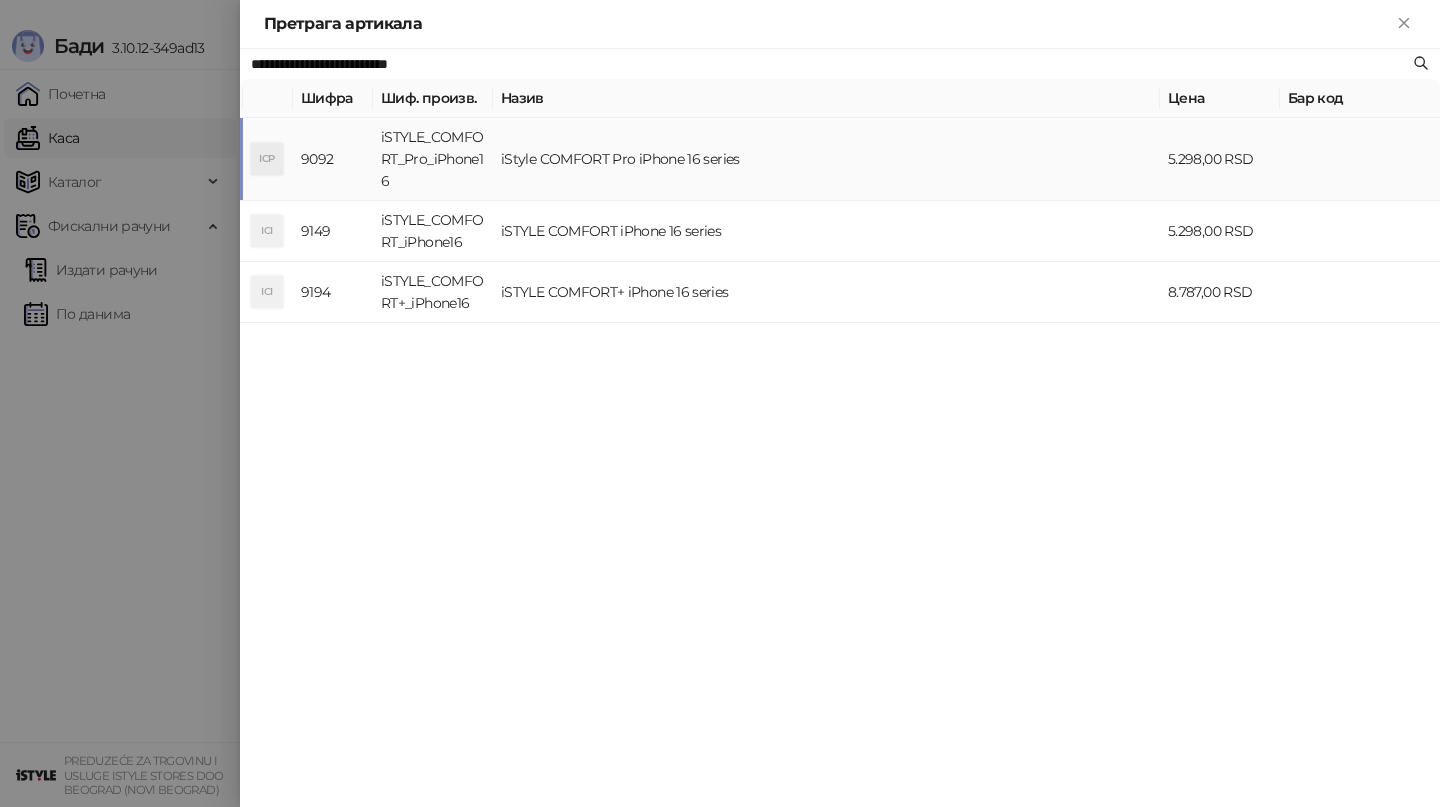 click on "iStyle COMFORT Pro iPhone 16 series" at bounding box center (826, 159) 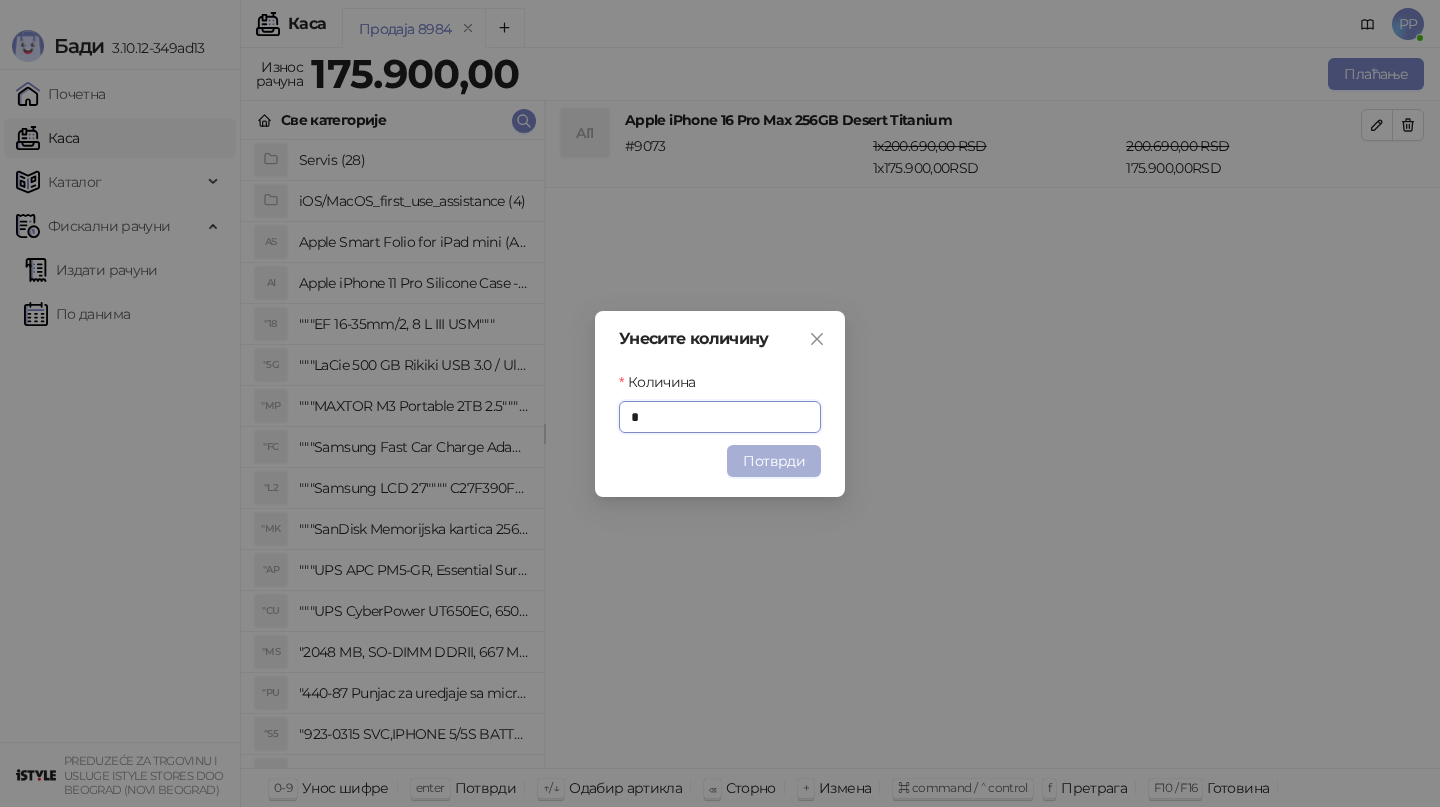 click on "Потврди" at bounding box center [774, 461] 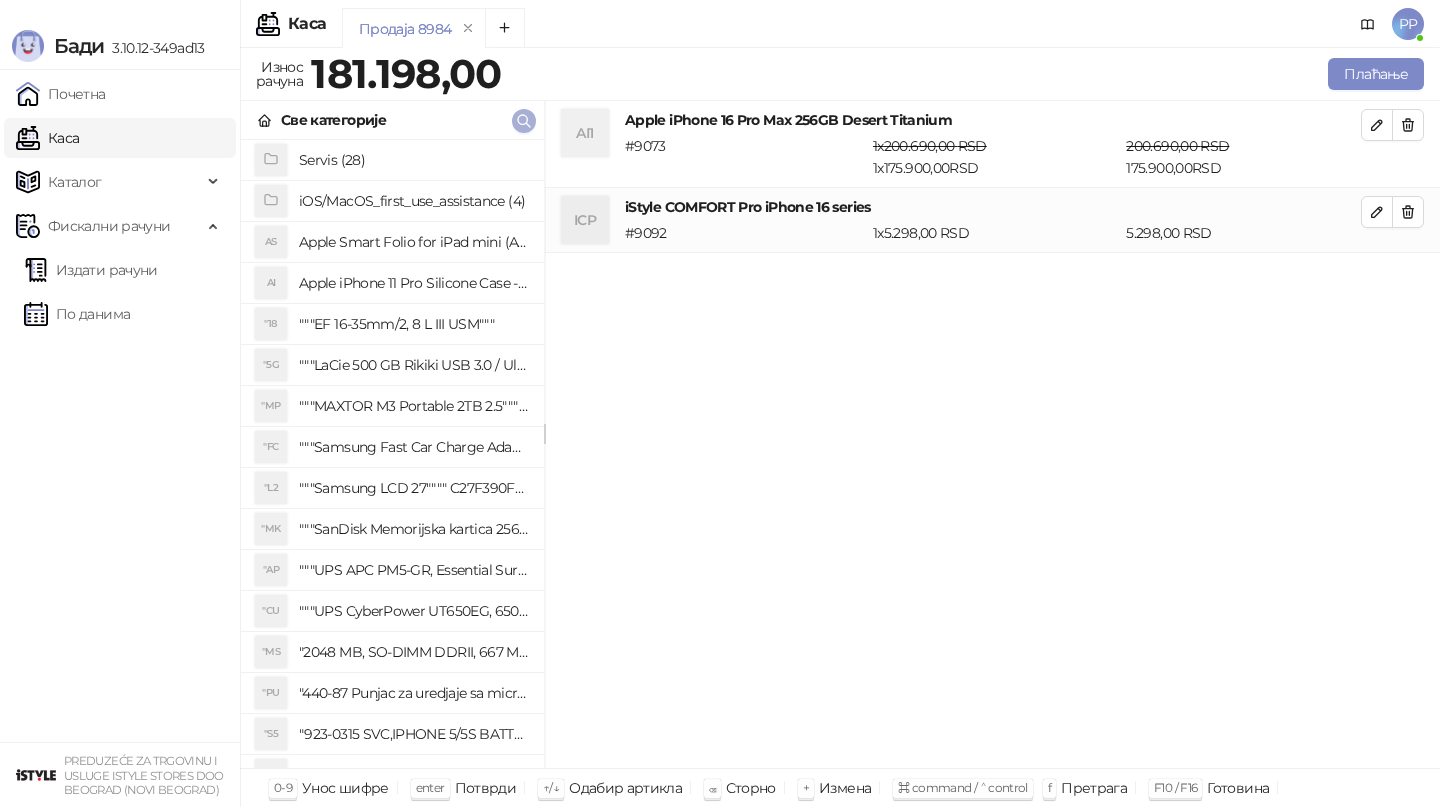 click 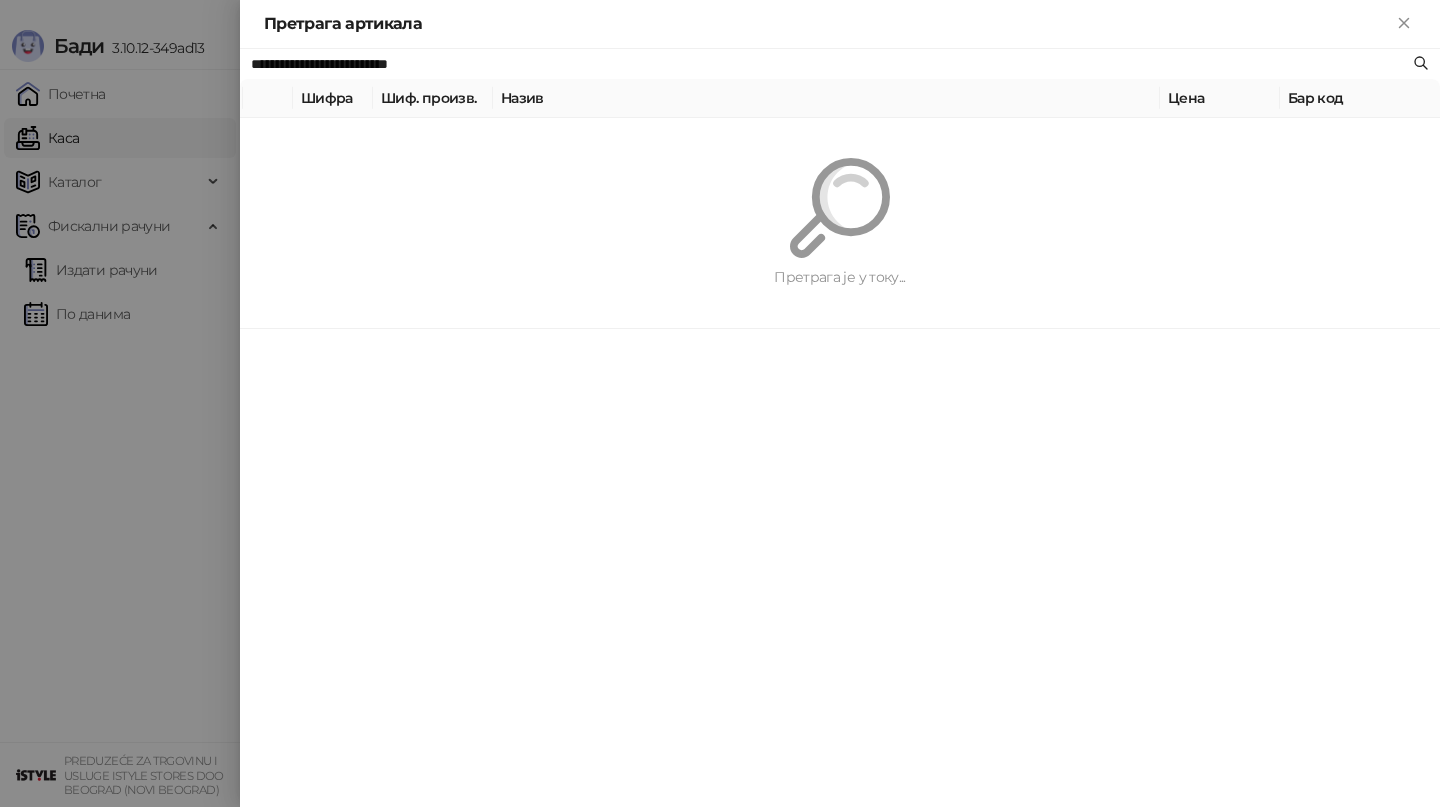 paste 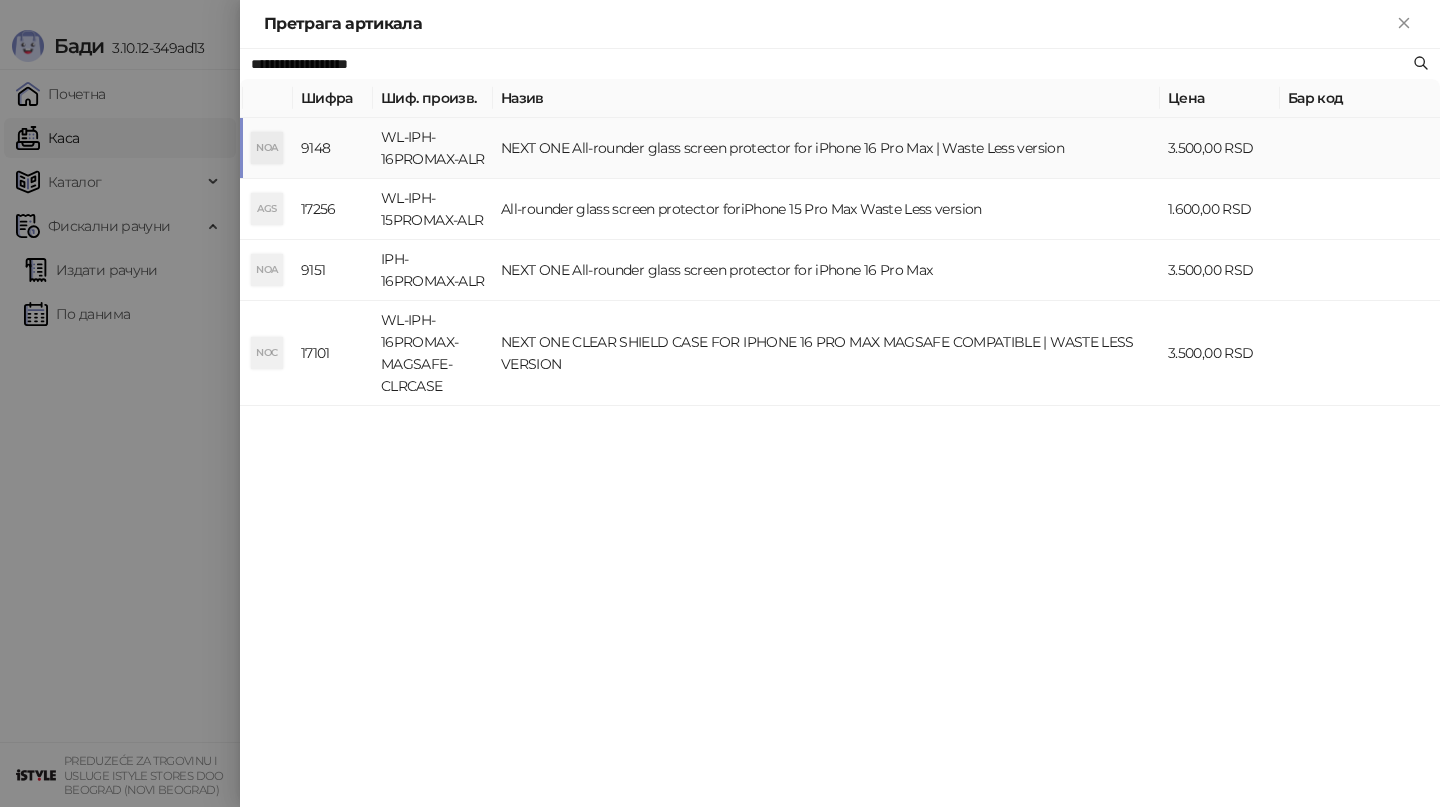 type on "**********" 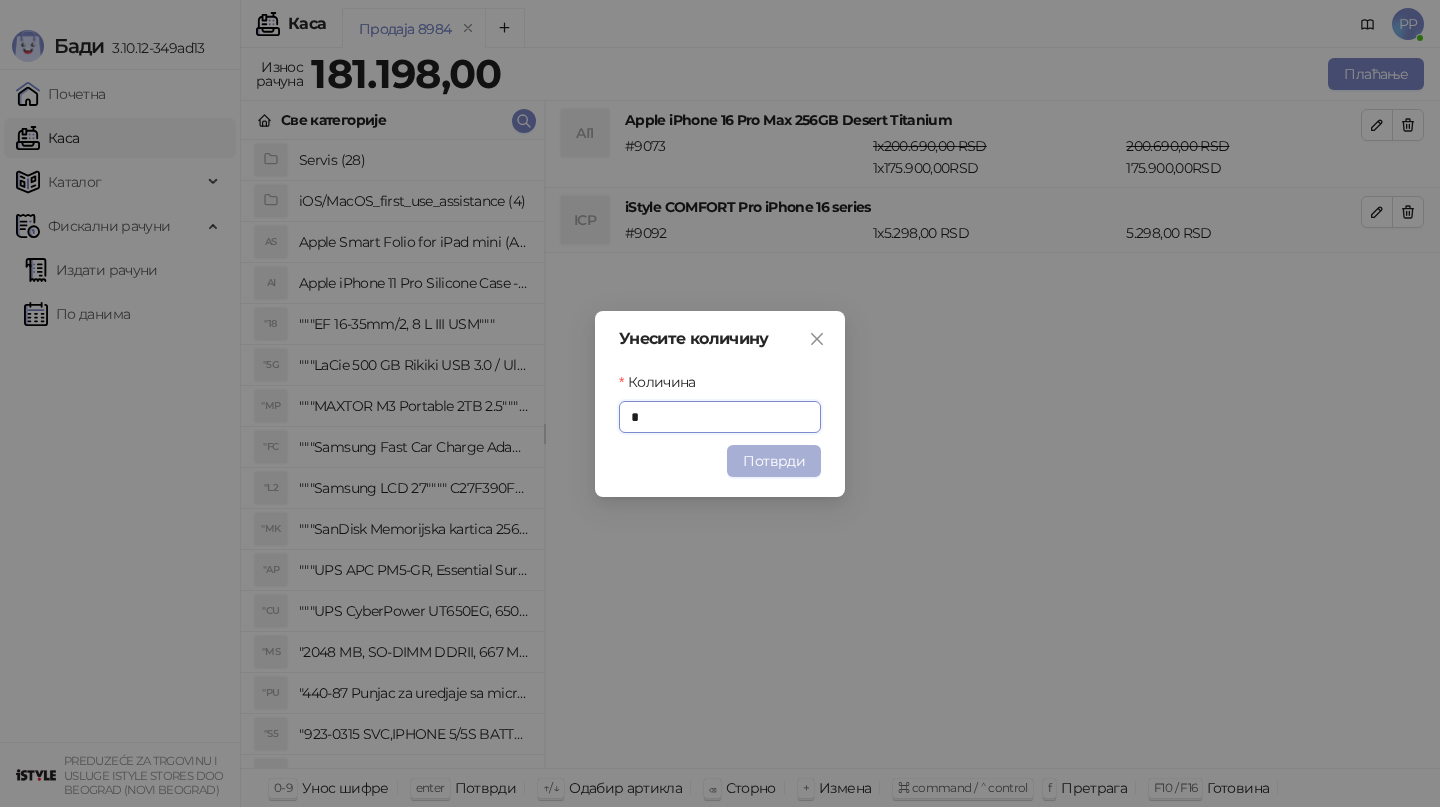 click on "Потврди" at bounding box center (774, 461) 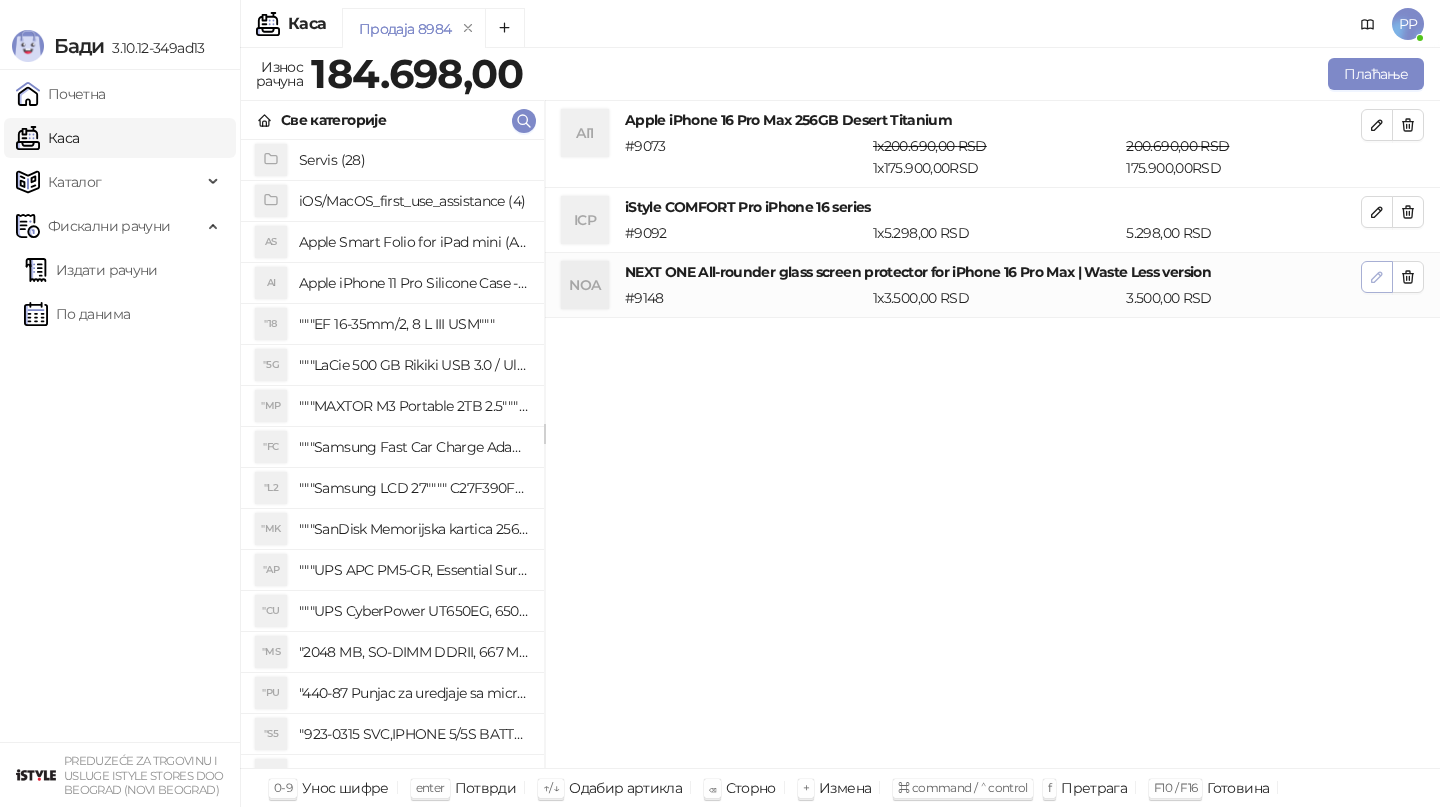 click 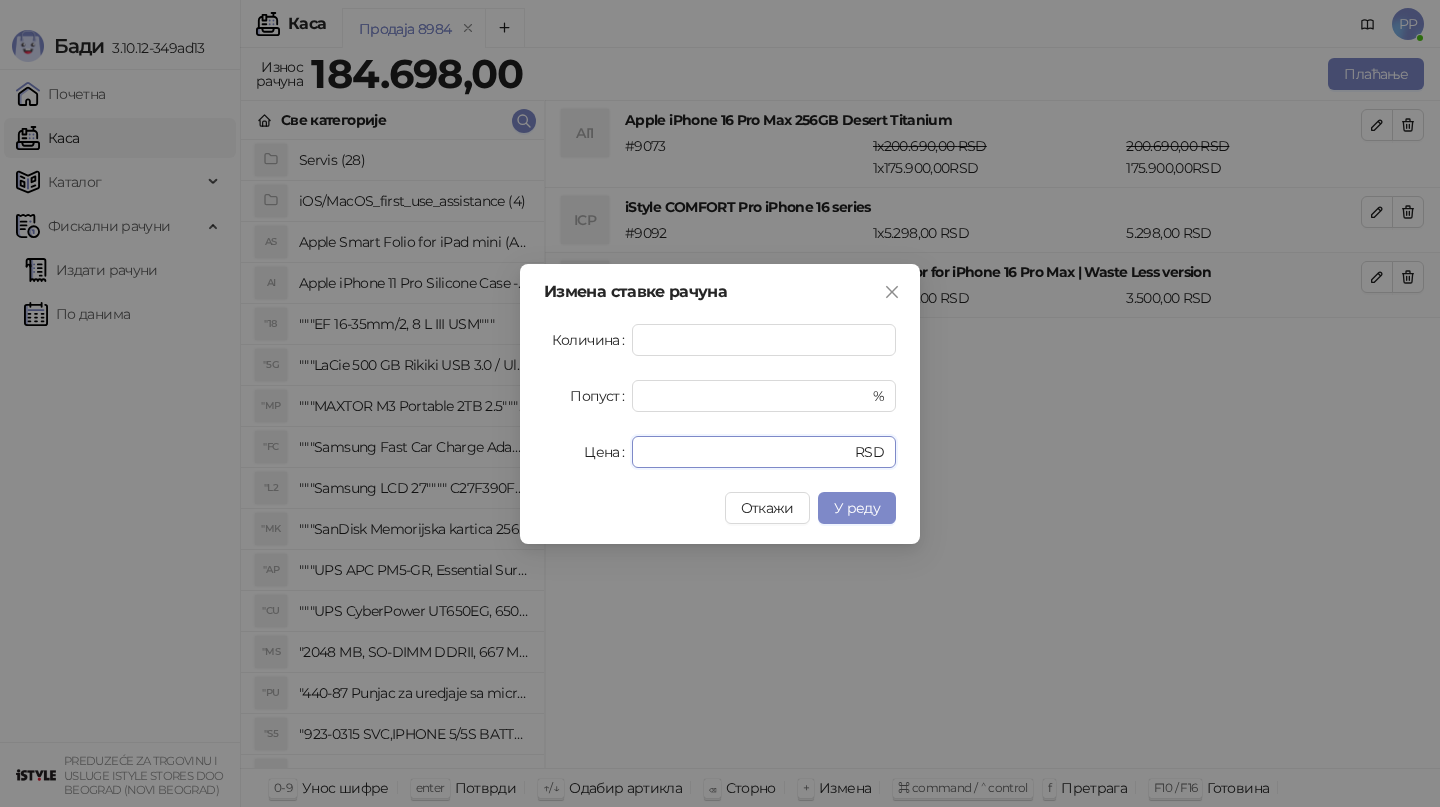 drag, startPoint x: 709, startPoint y: 456, endPoint x: 586, endPoint y: 447, distance: 123.32883 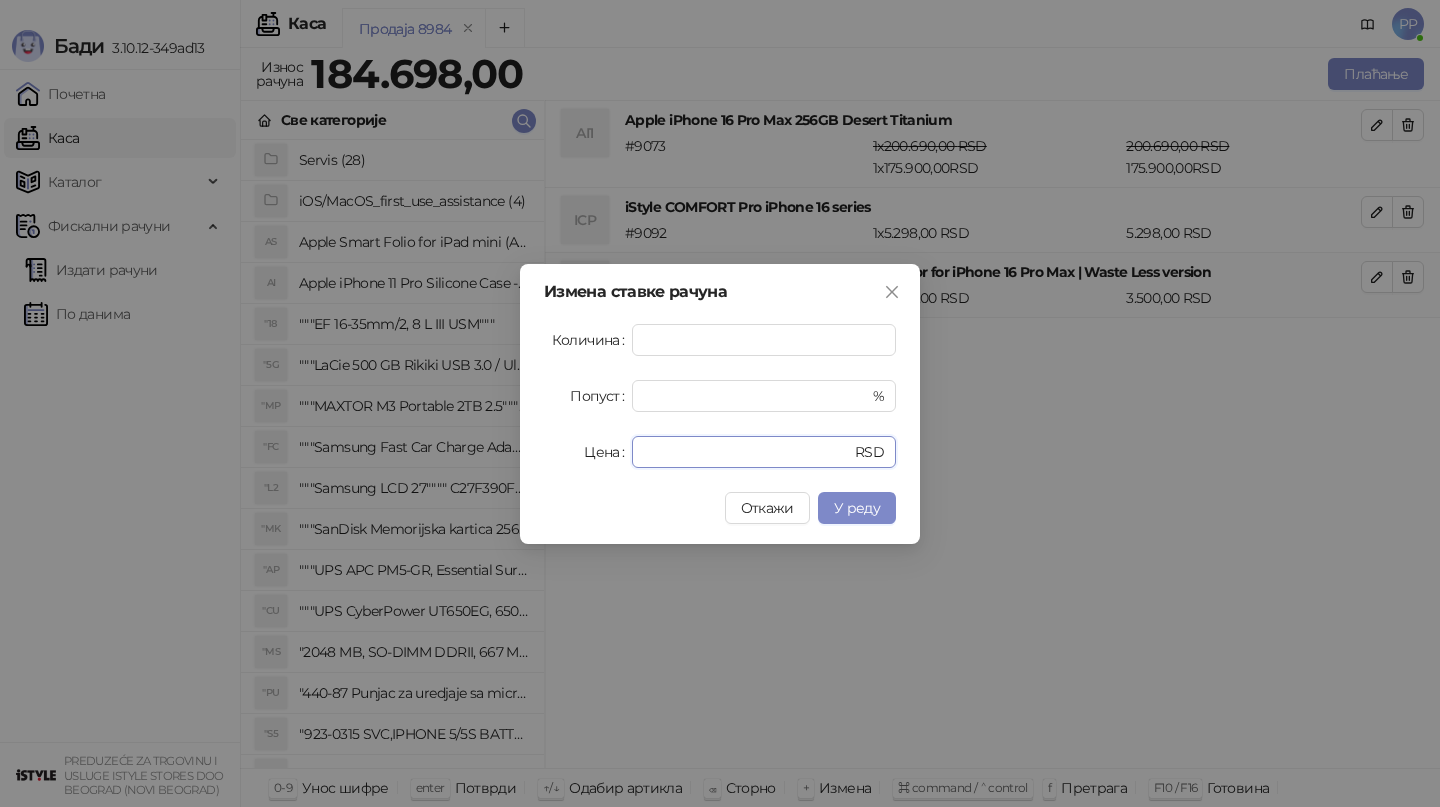type on "*" 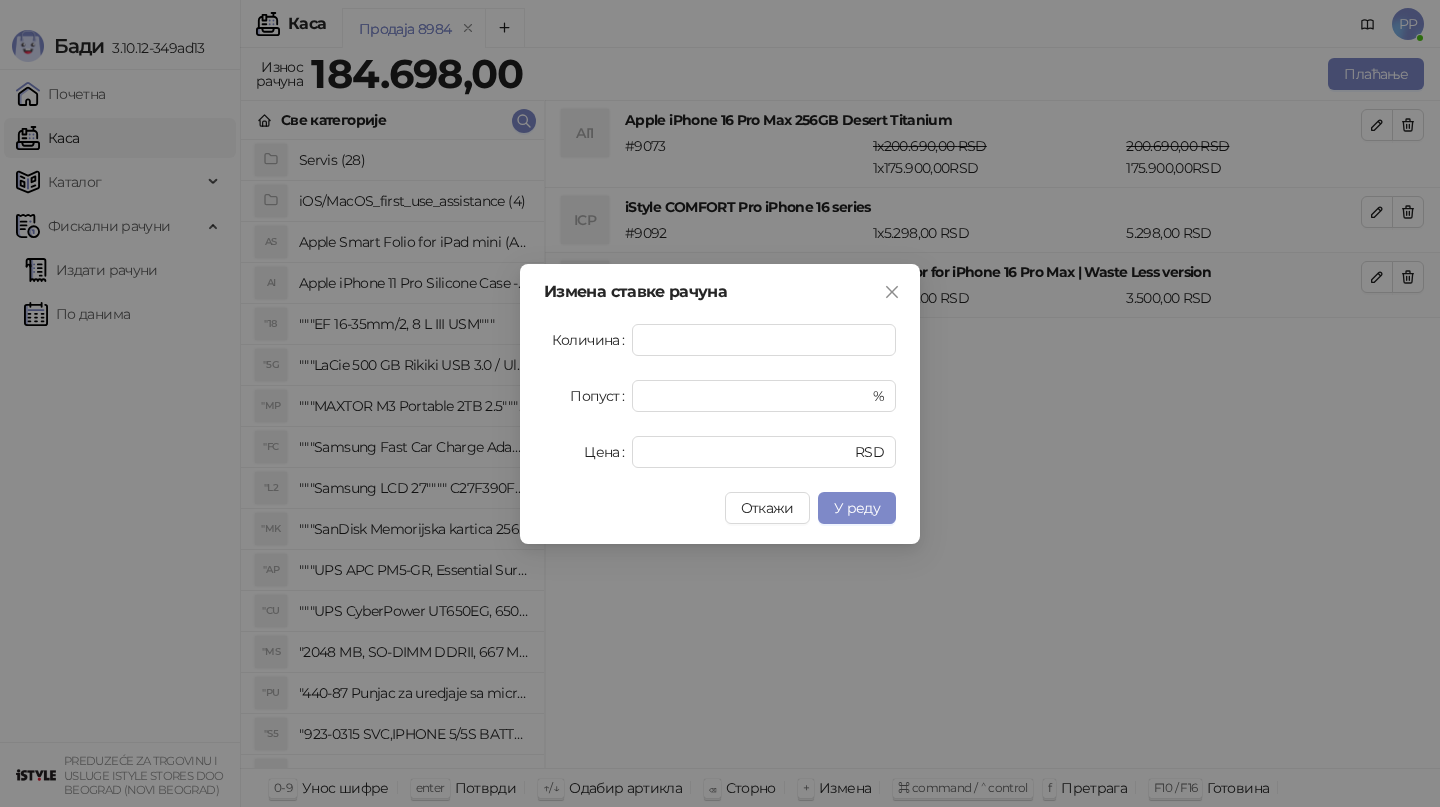 click on "У реду" at bounding box center (857, 508) 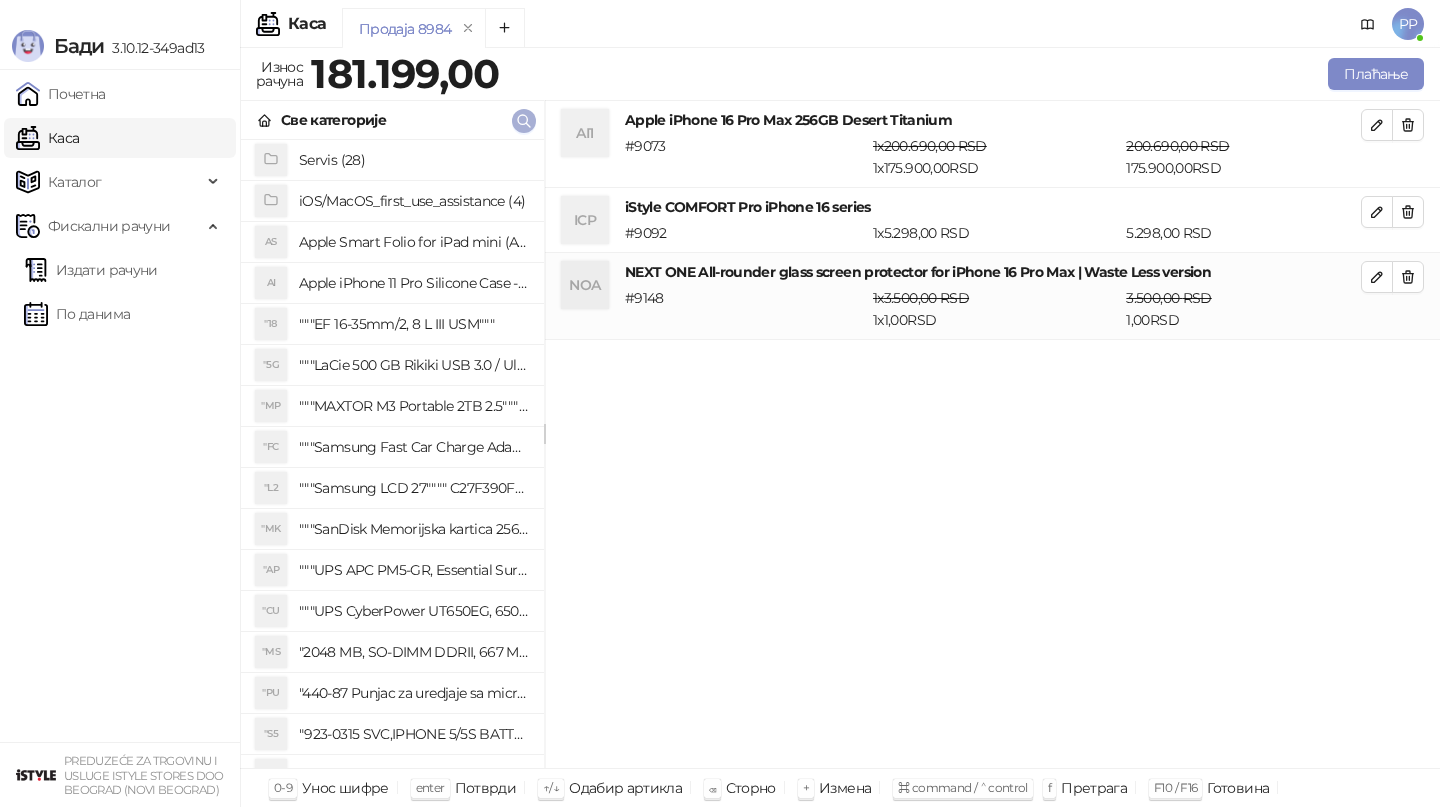 click 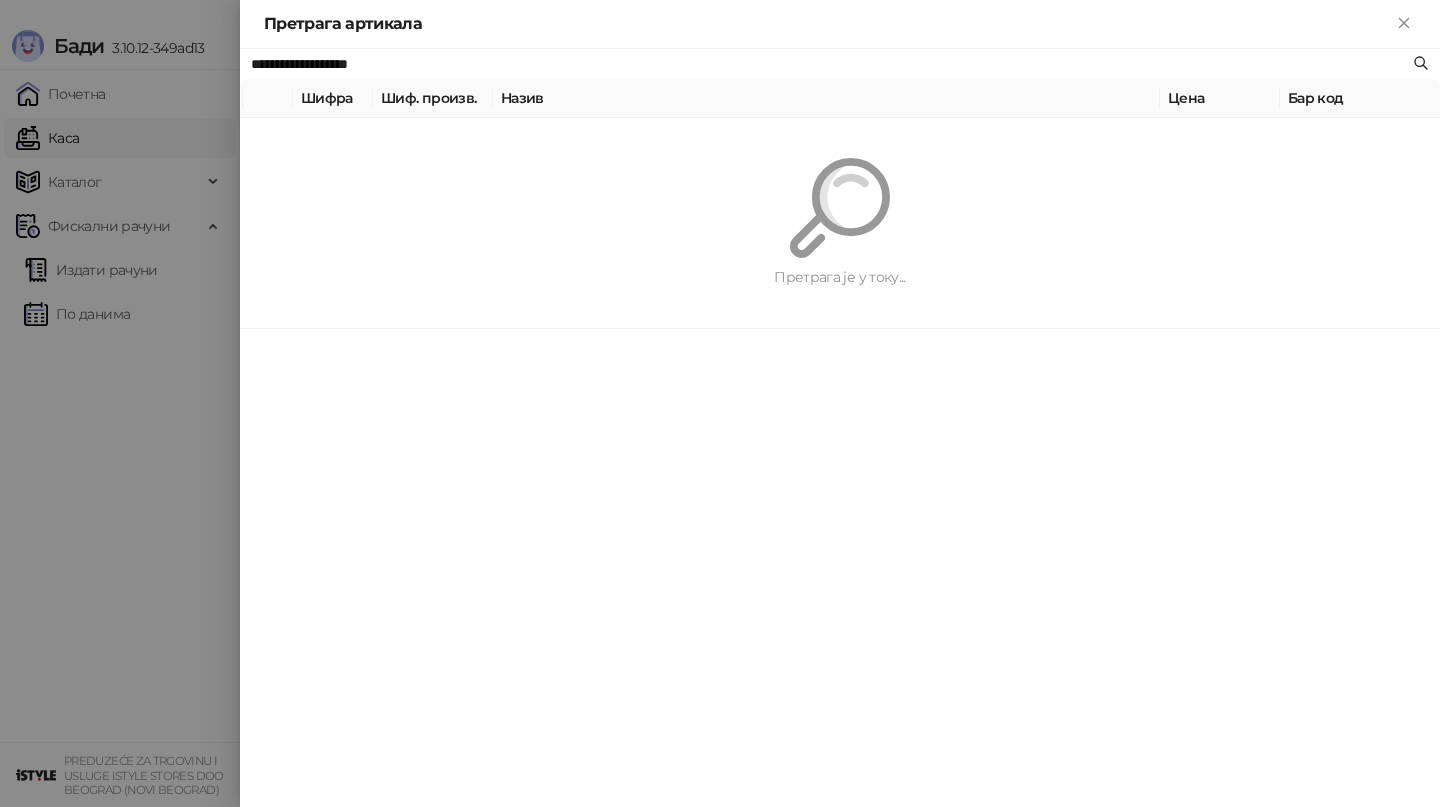 paste 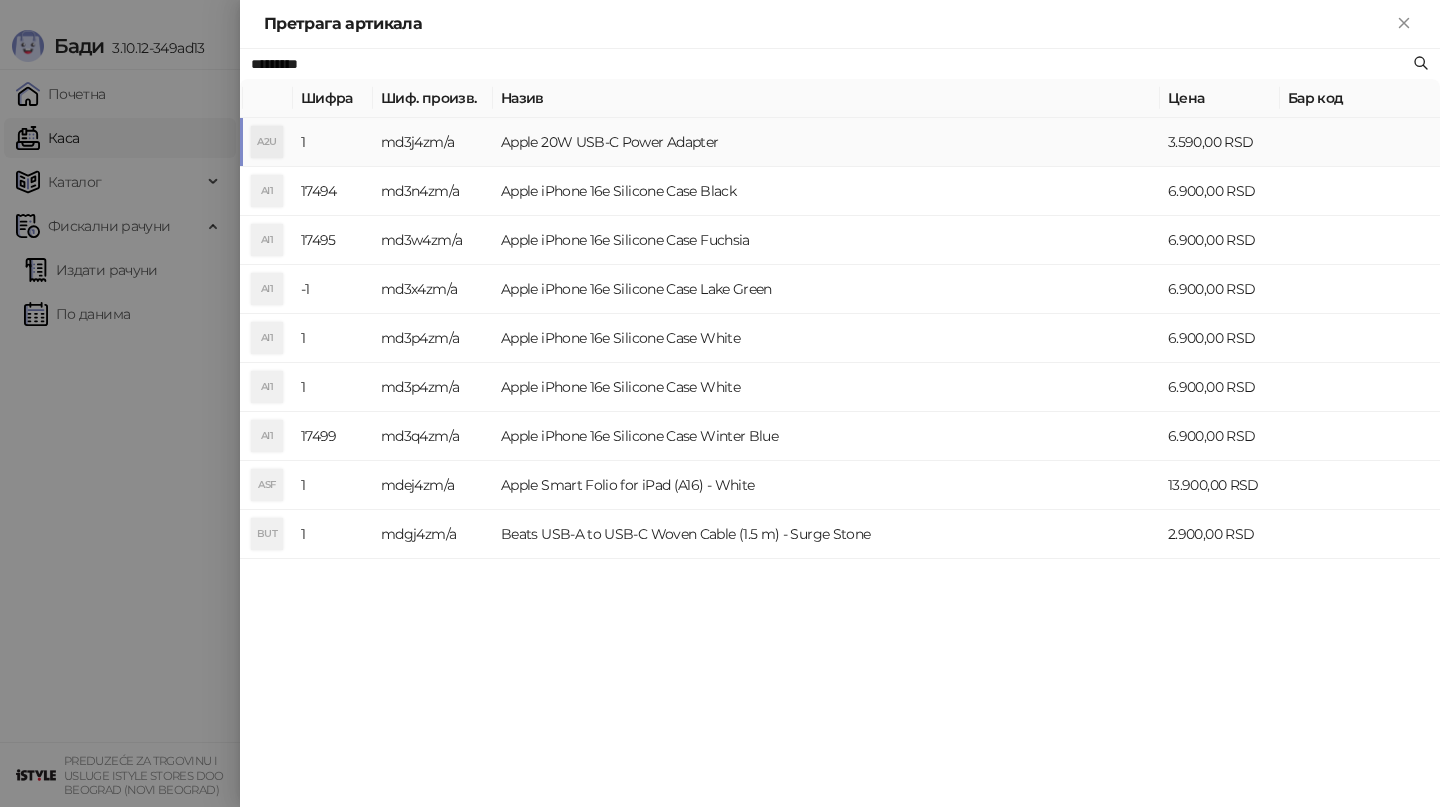 click on "Apple 20W USB-C Power Adapter" at bounding box center (826, 142) 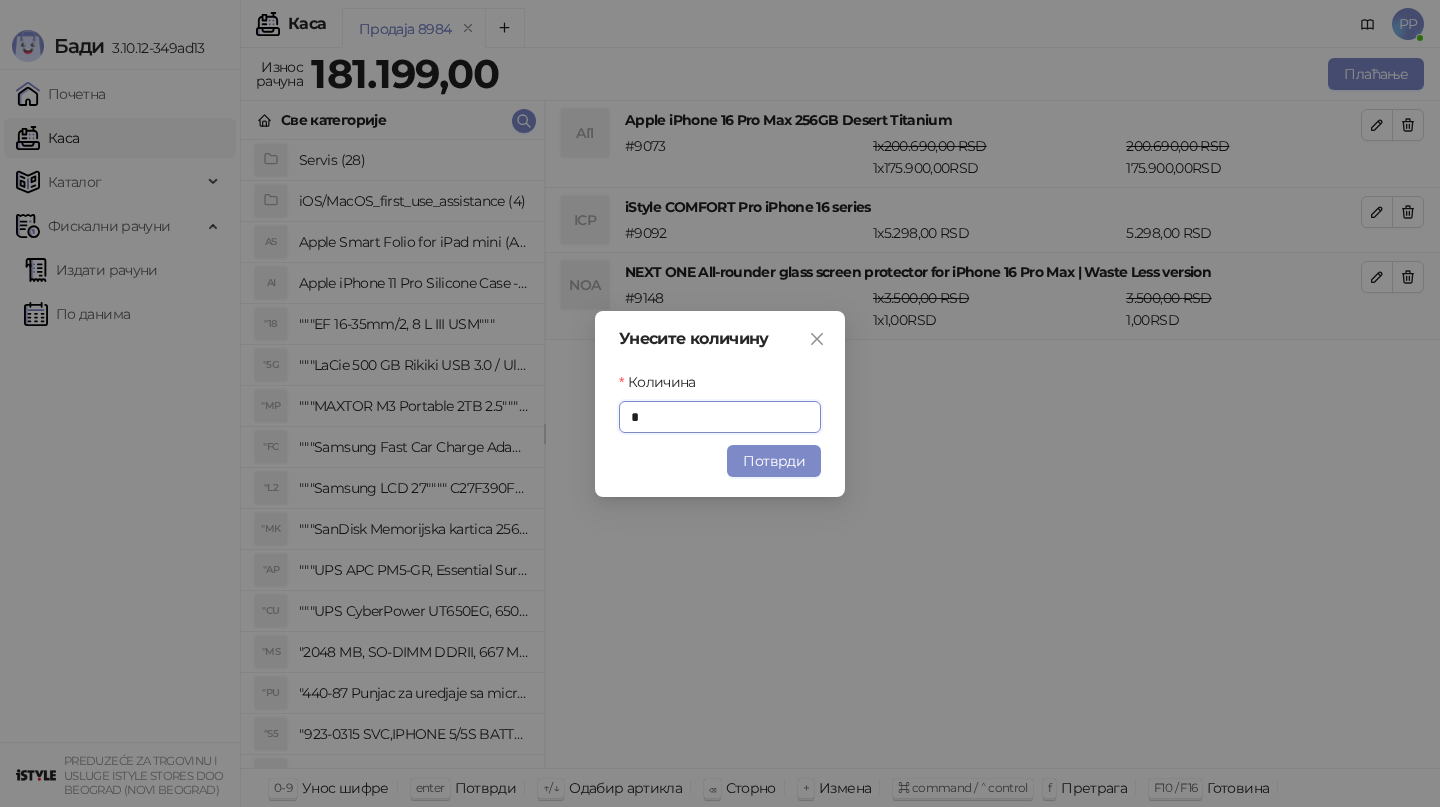 click on "Потврди" at bounding box center (774, 461) 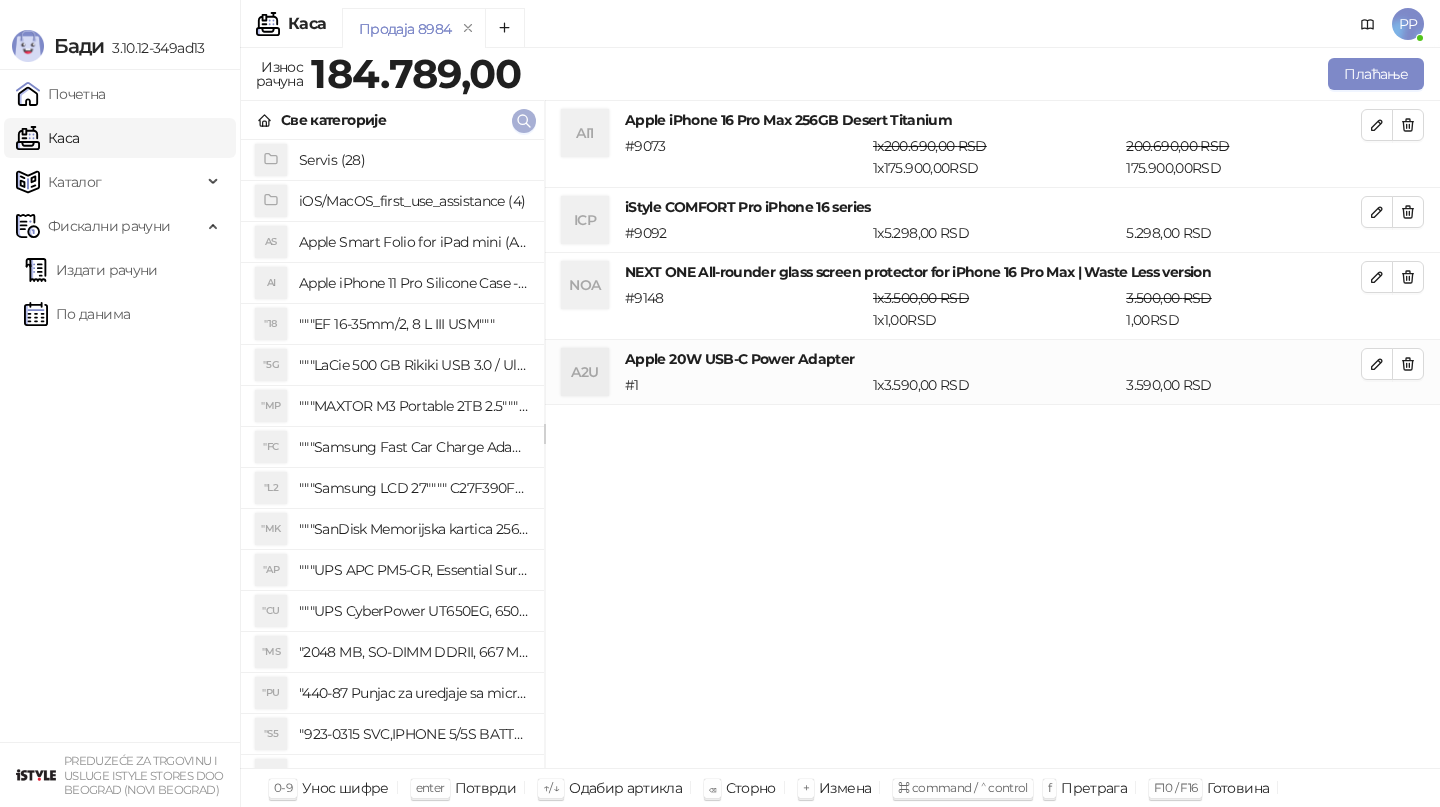 click 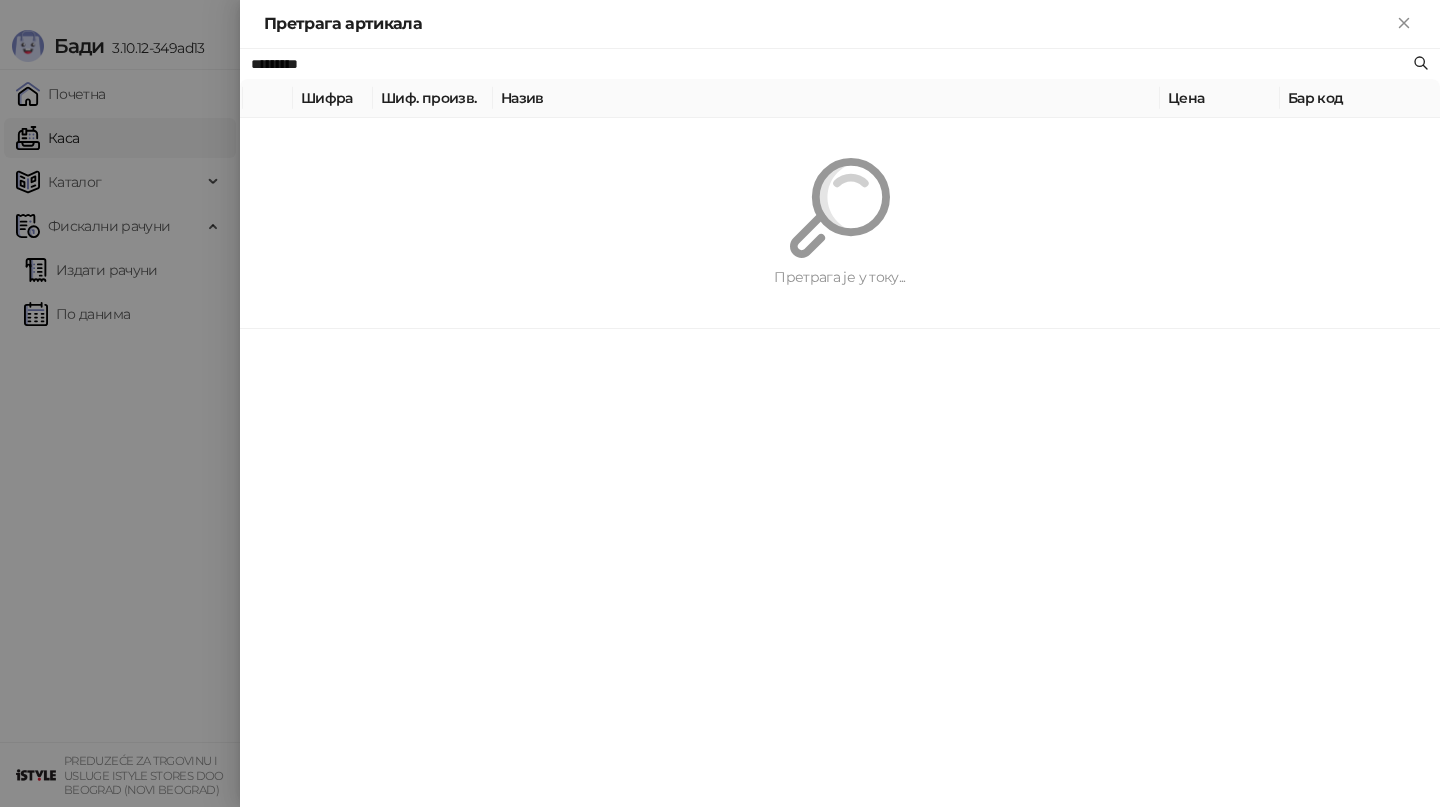 paste on "******" 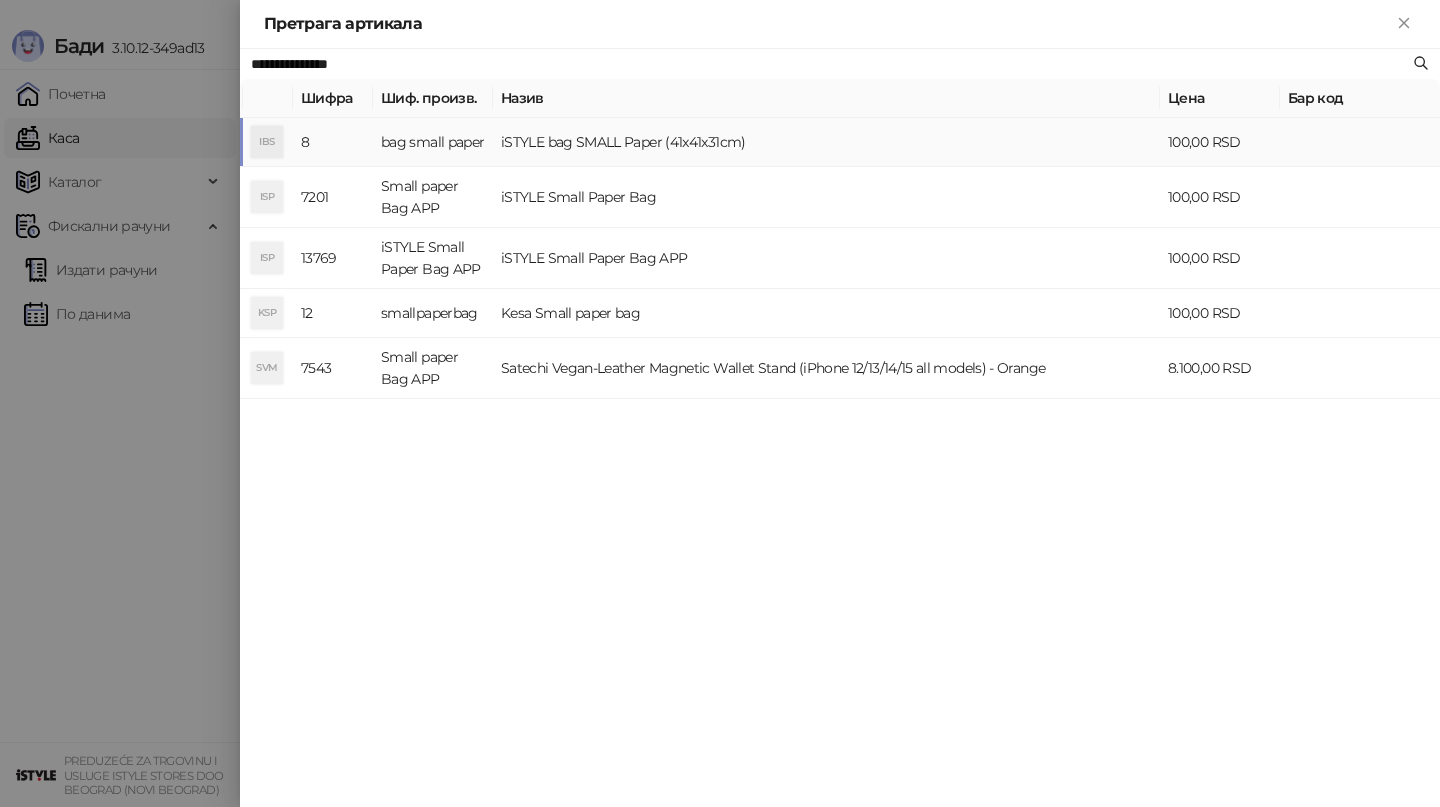 click on "iSTYLE bag SMALL Paper (41x41x31cm)" at bounding box center [826, 142] 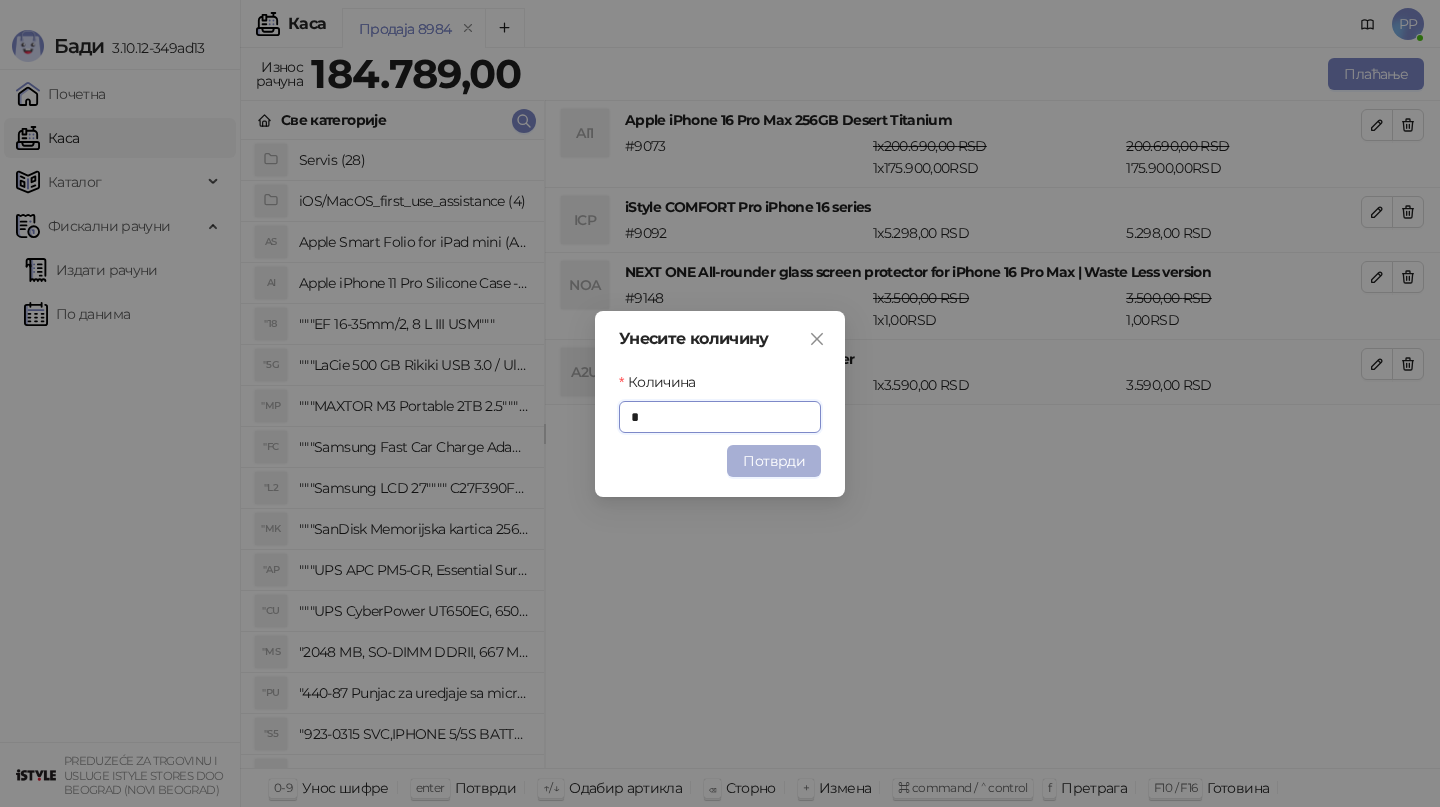 click on "Потврди" at bounding box center (774, 461) 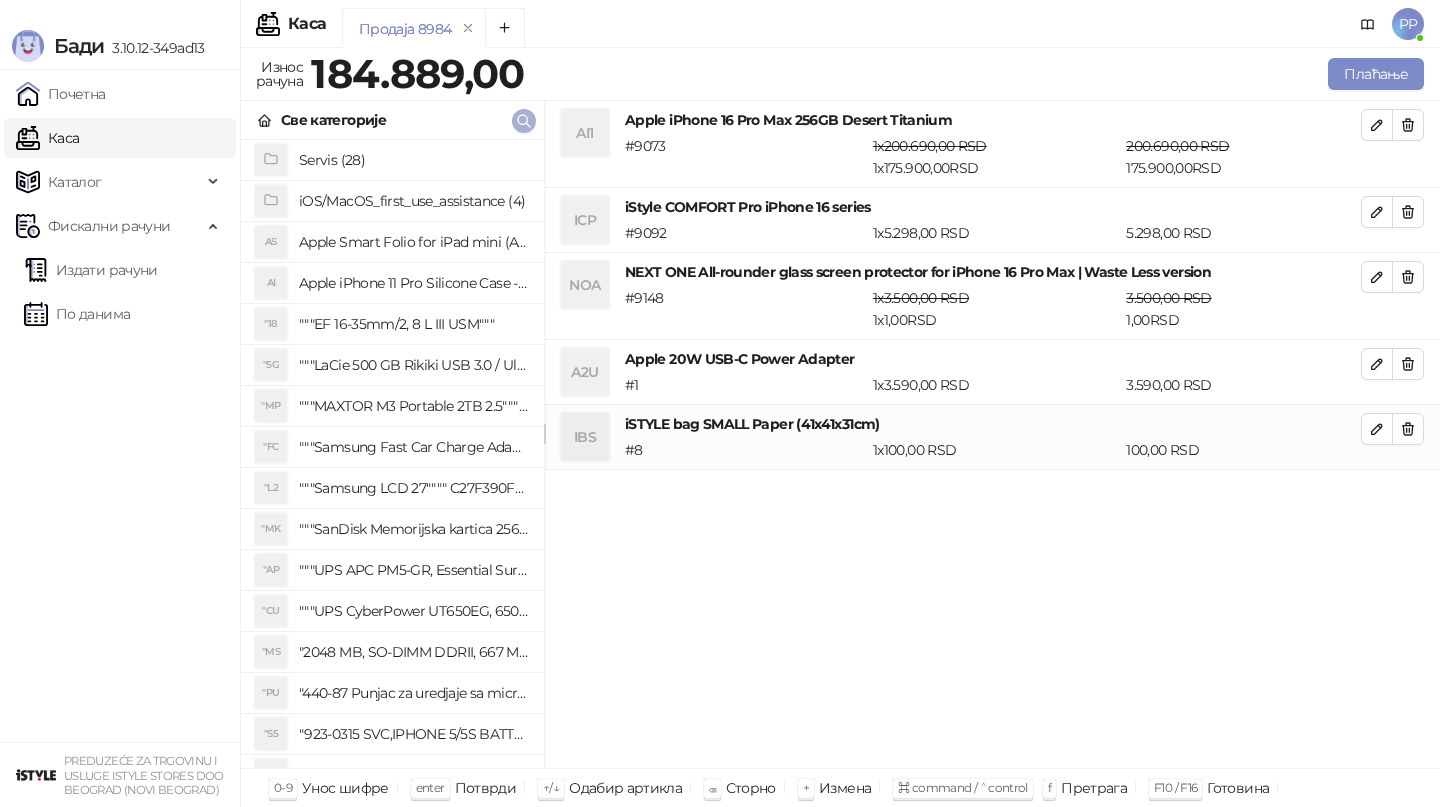 click 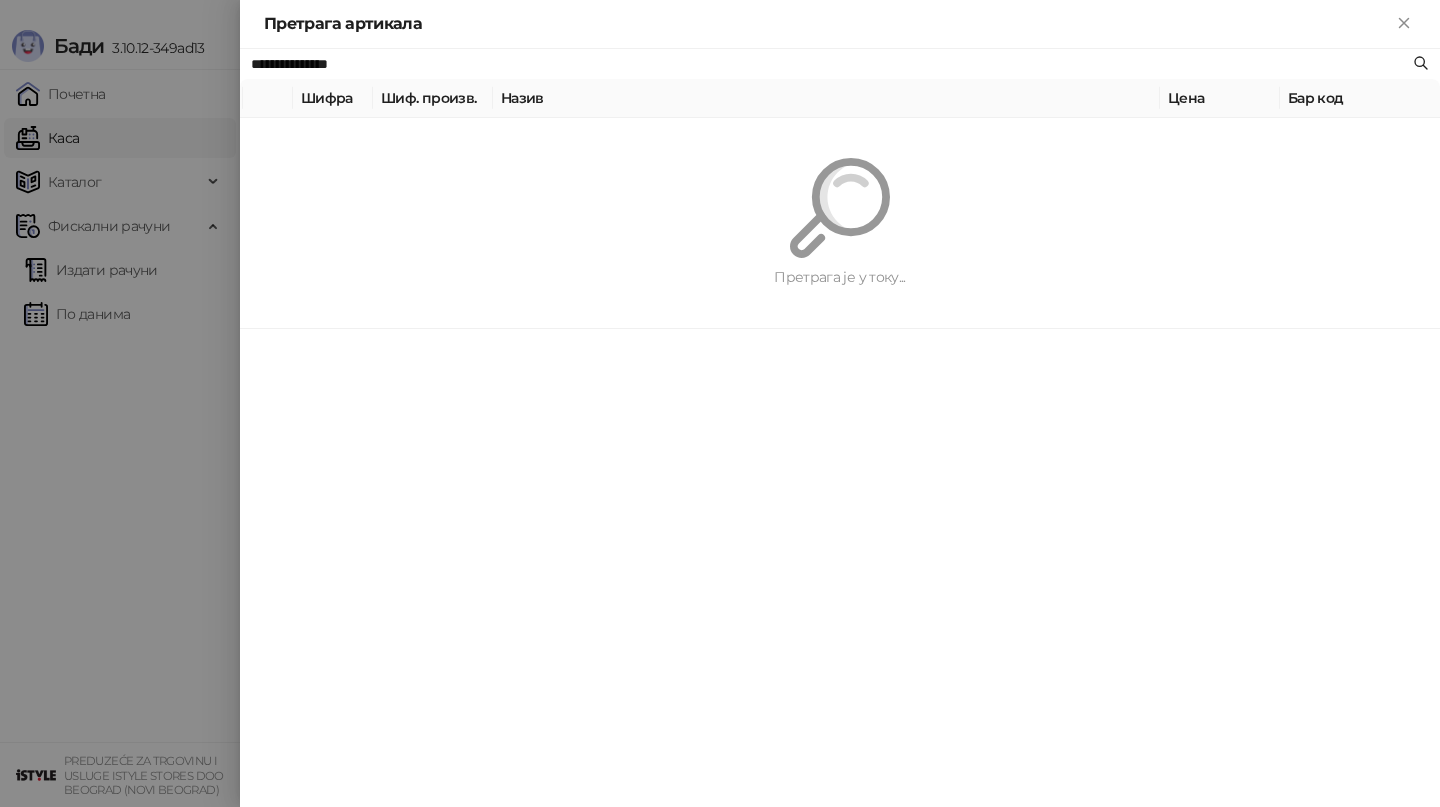 paste on "*" 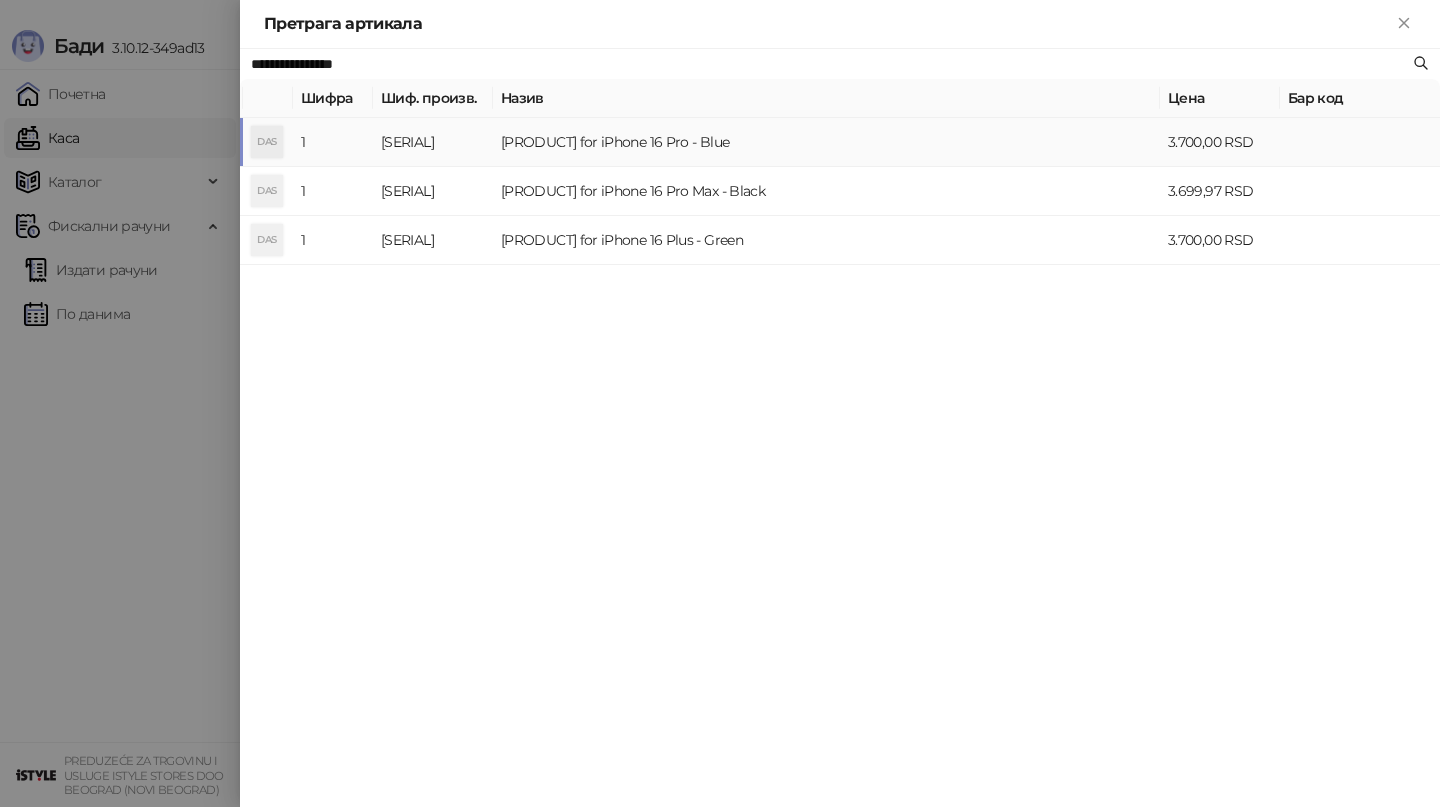 type on "**********" 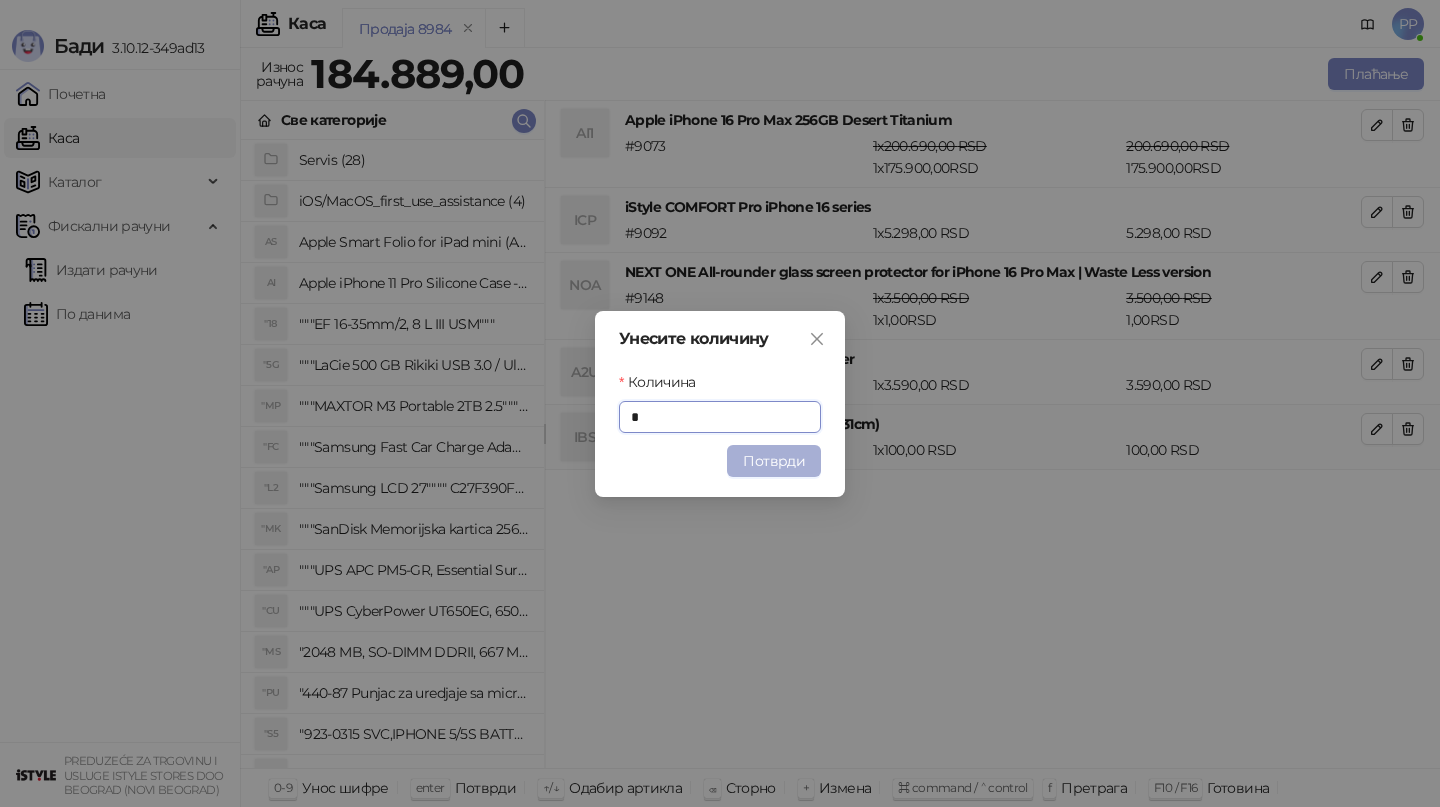 click on "Потврди" at bounding box center [774, 461] 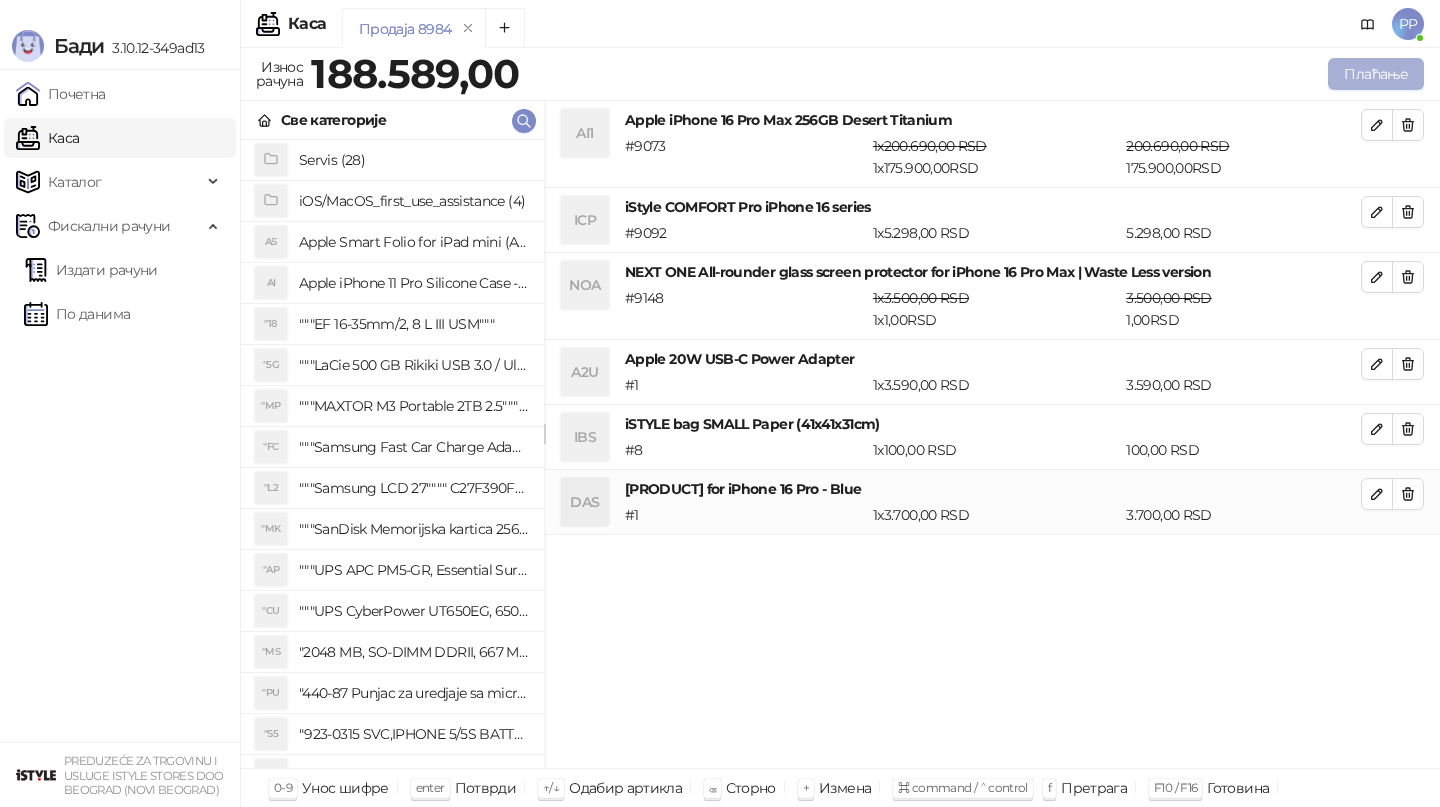 click on "Плаћање" at bounding box center [1376, 74] 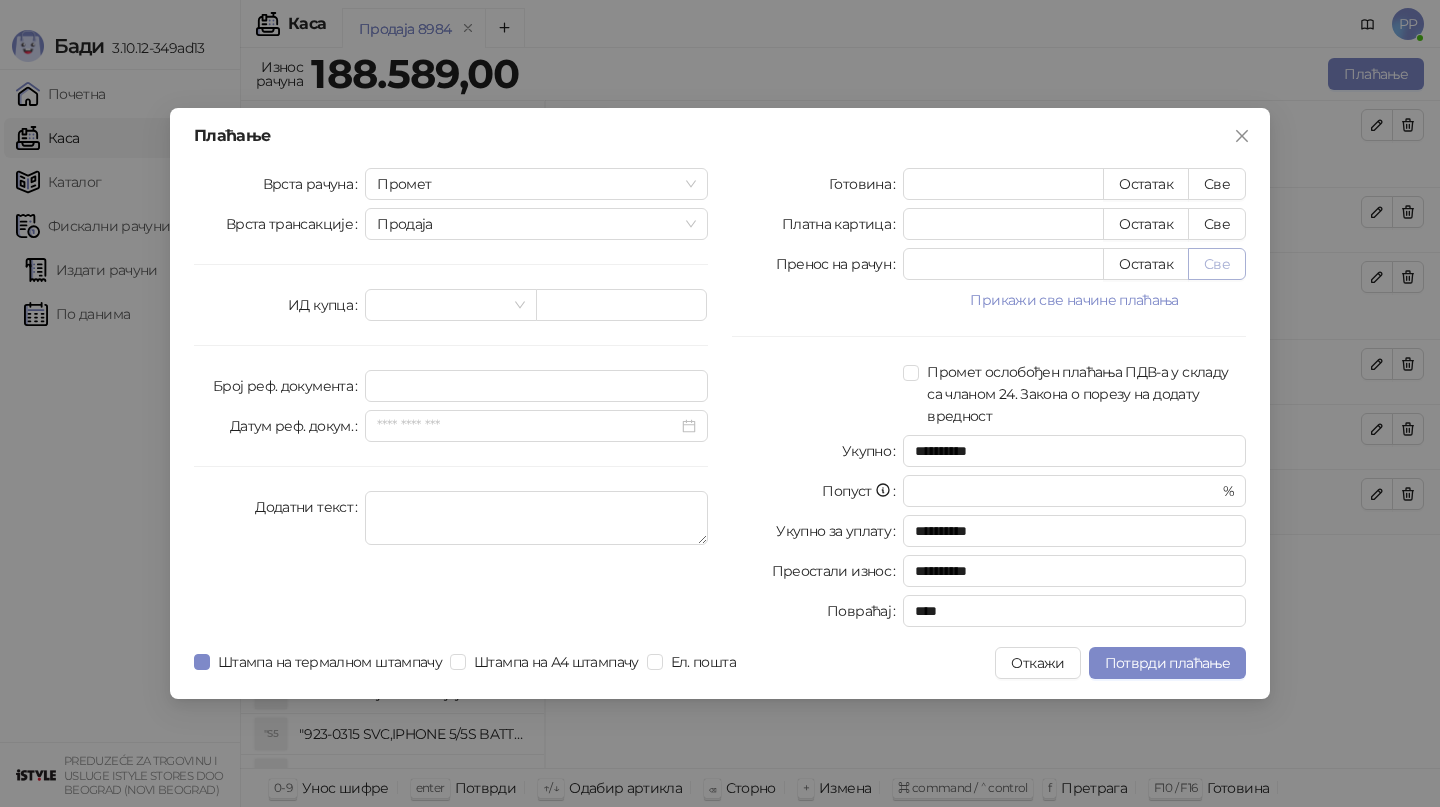 click on "Све" at bounding box center (1217, 264) 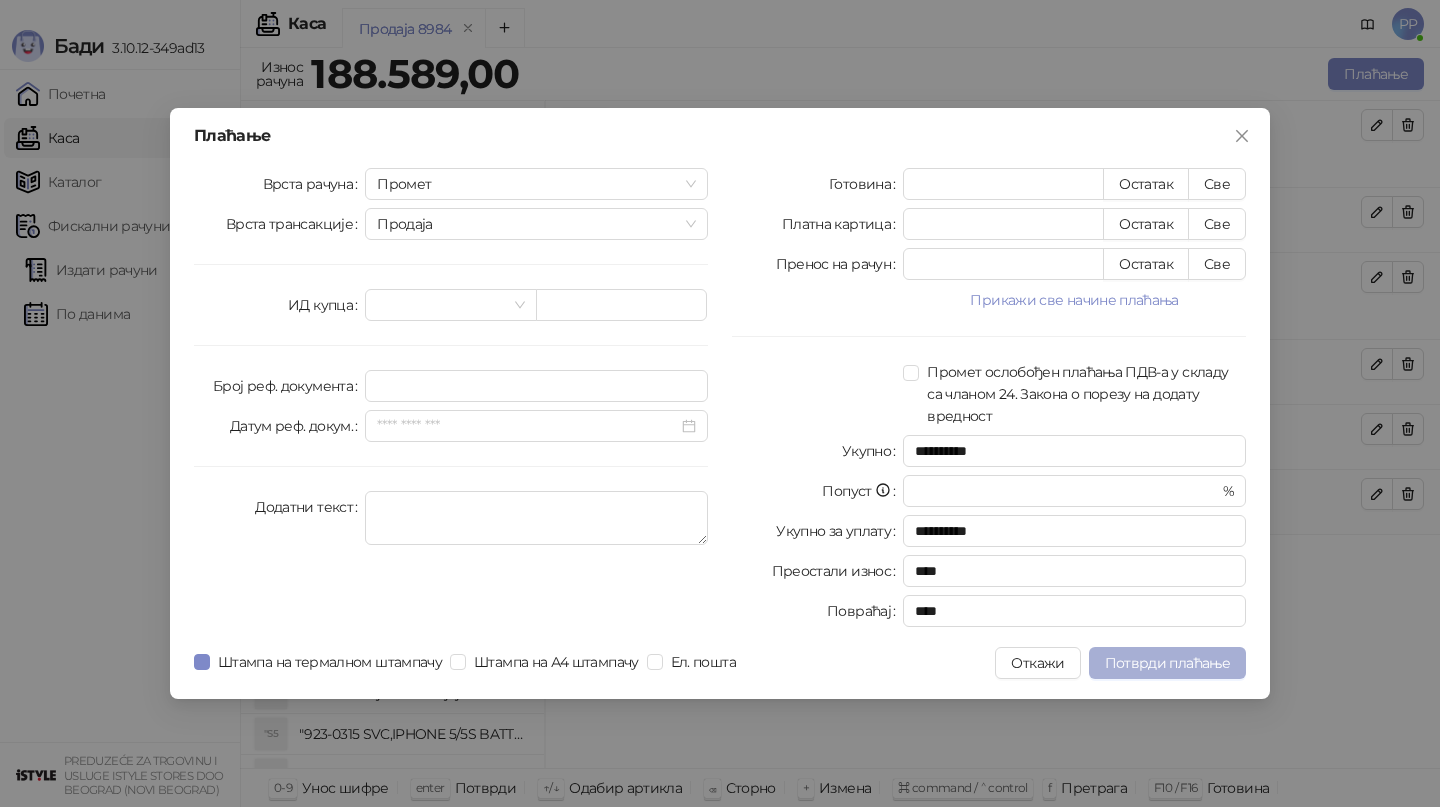 click on "Потврди плаћање" at bounding box center (1167, 663) 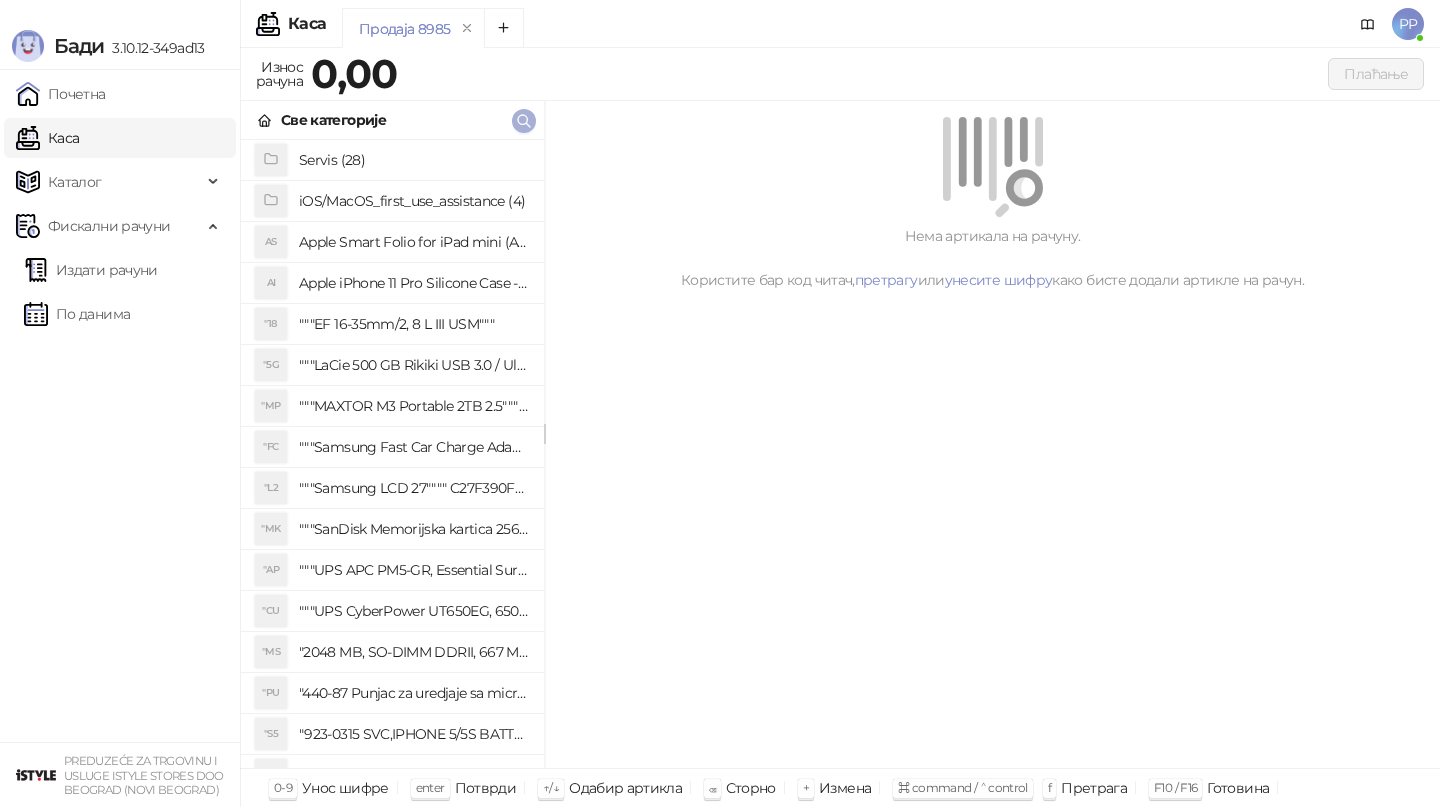 click 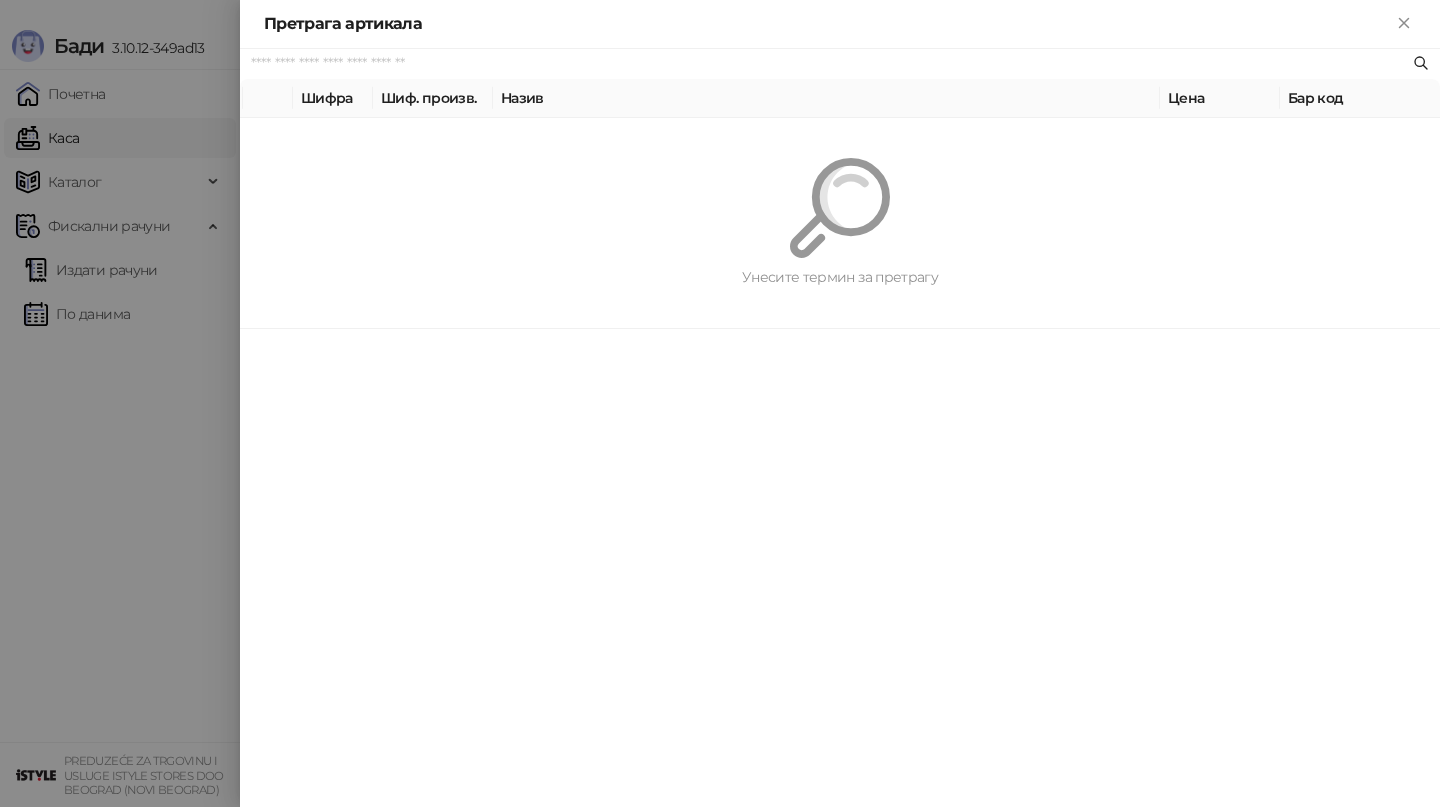 paste on "*********" 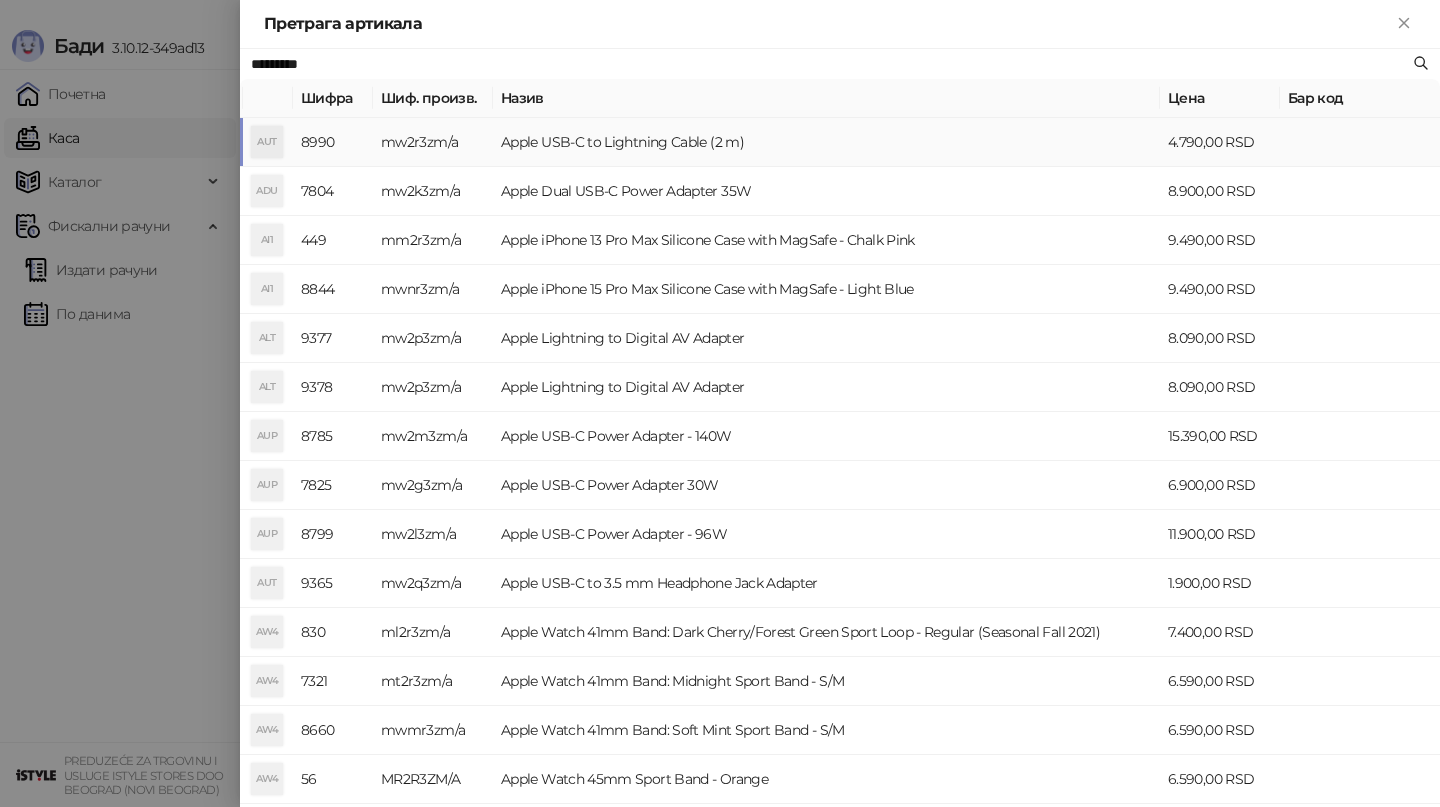 type on "*********" 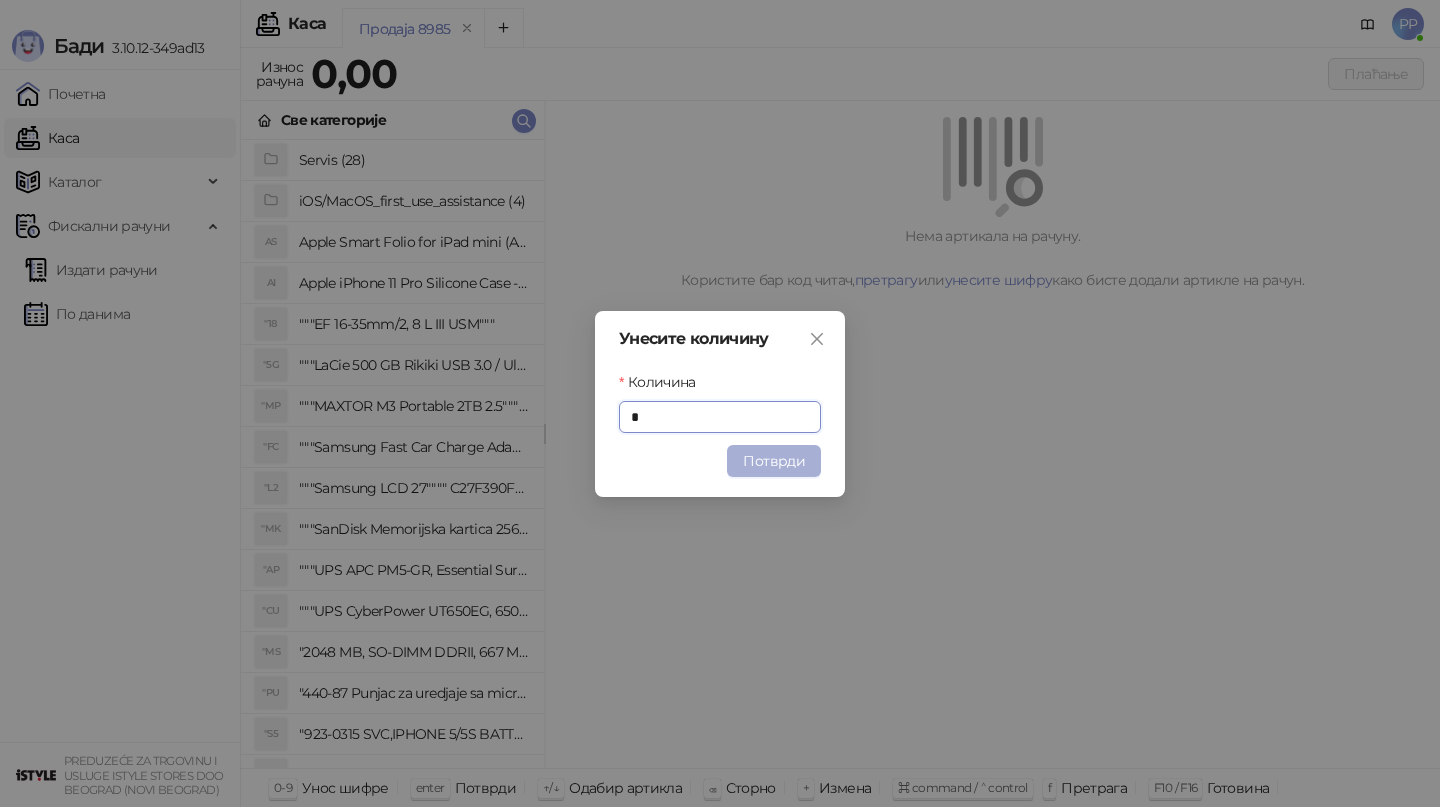click on "Потврди" at bounding box center [774, 461] 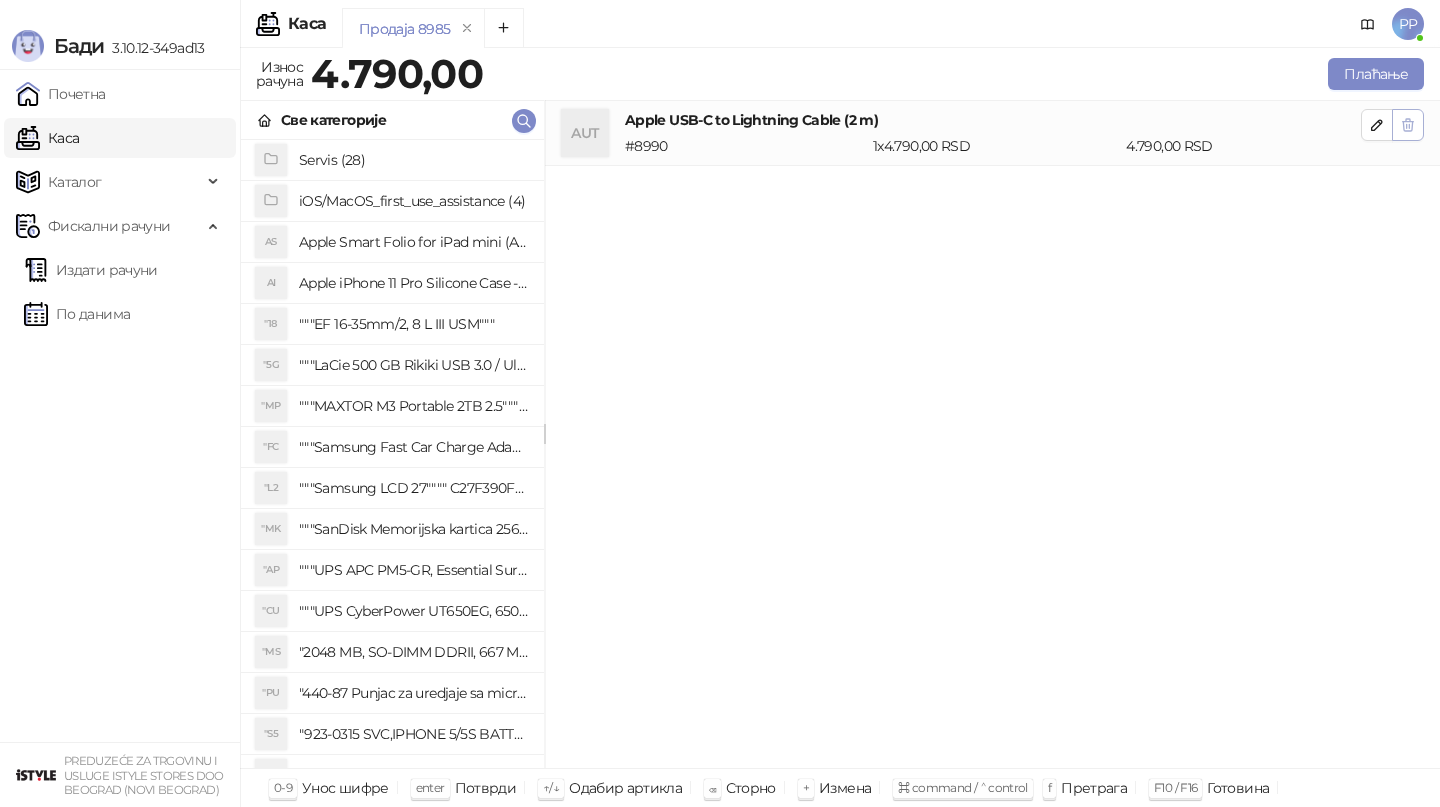 click 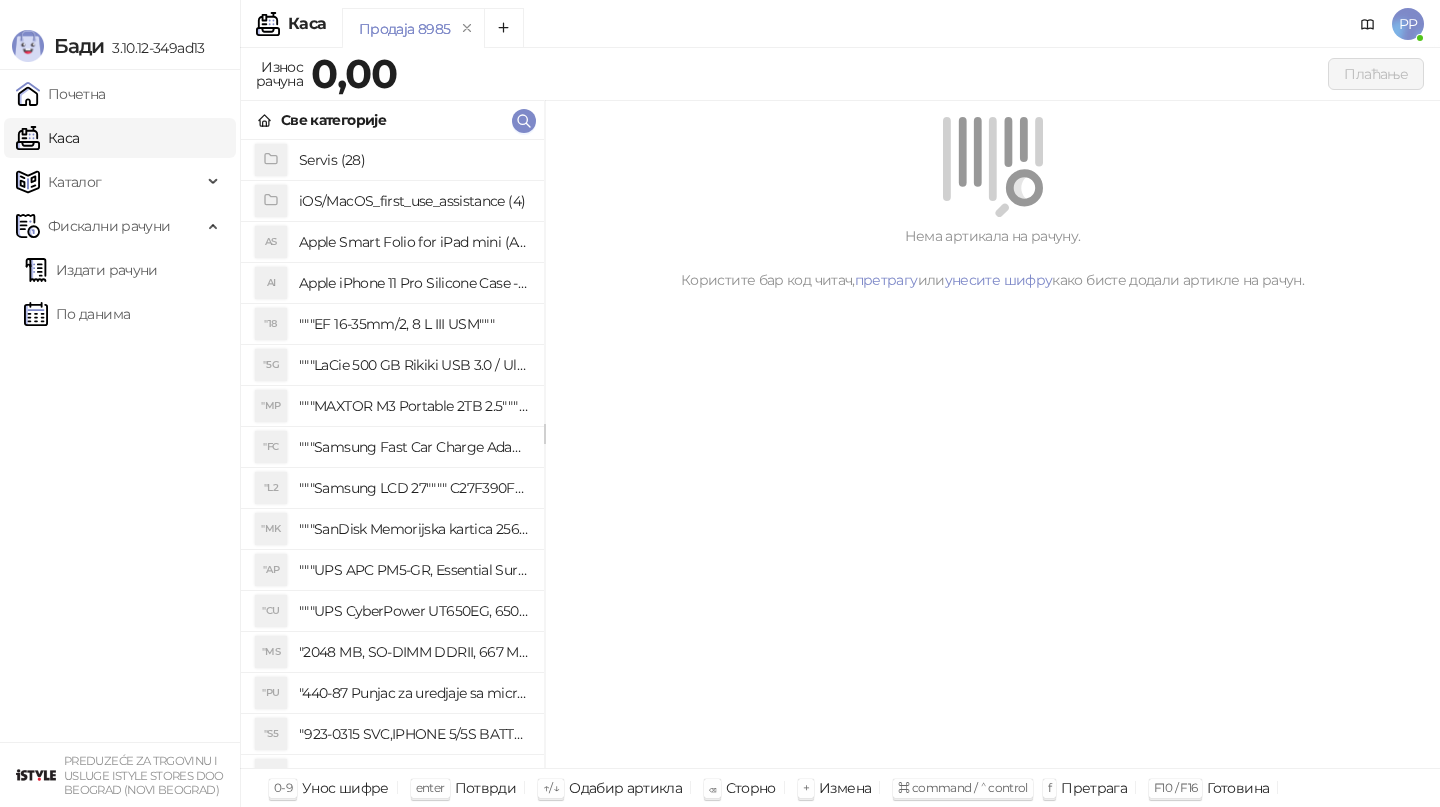 click at bounding box center [992, 167] 